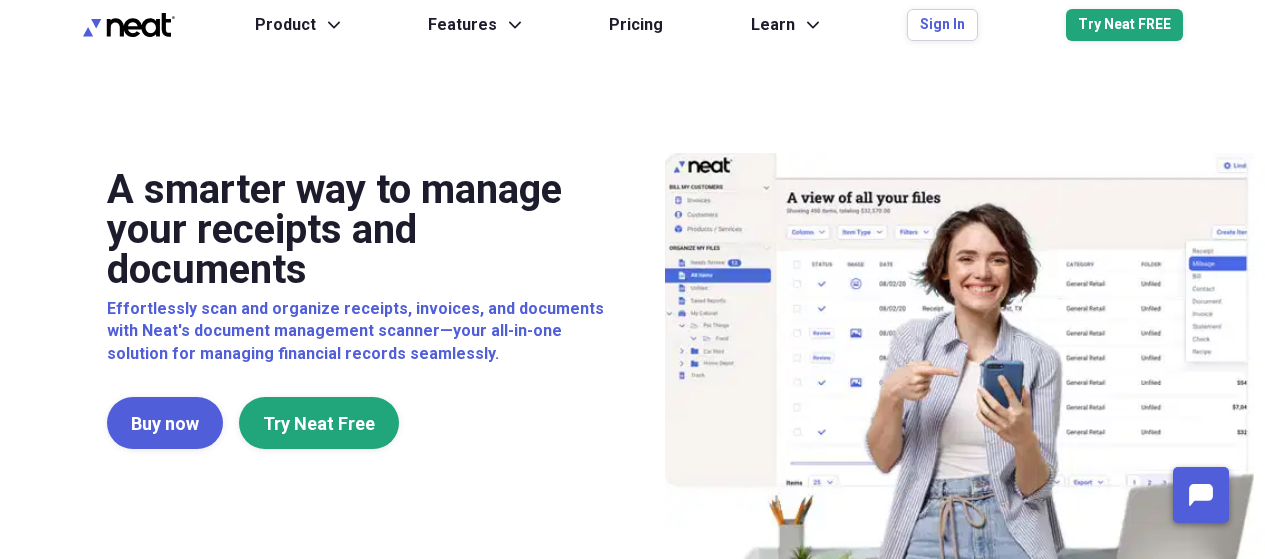 scroll, scrollTop: 0, scrollLeft: 0, axis: both 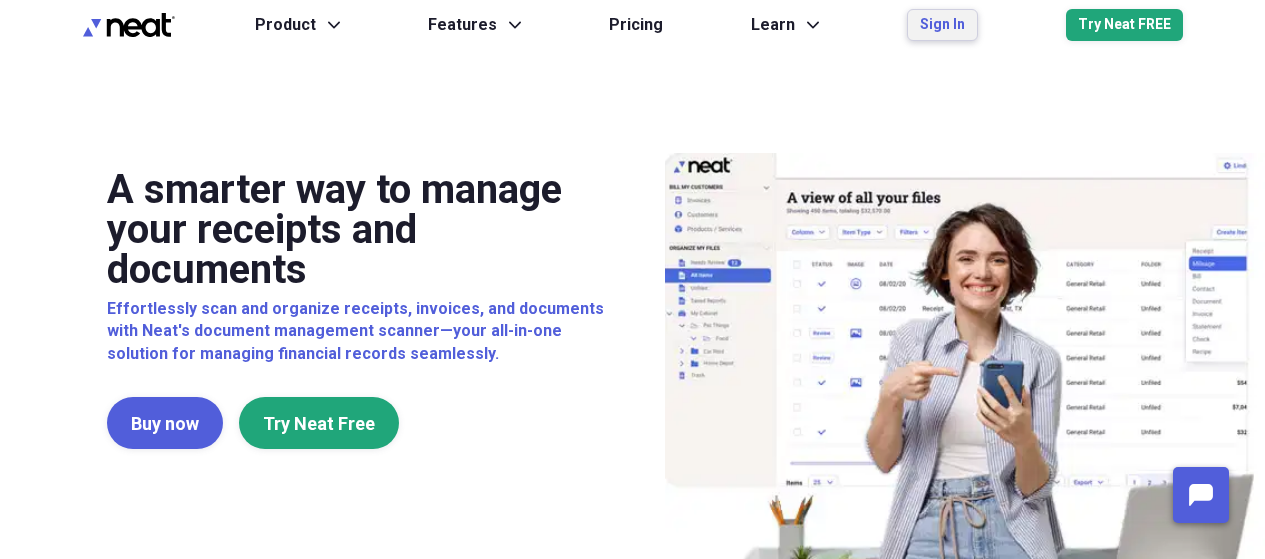 click on "Sign In" at bounding box center (942, 25) 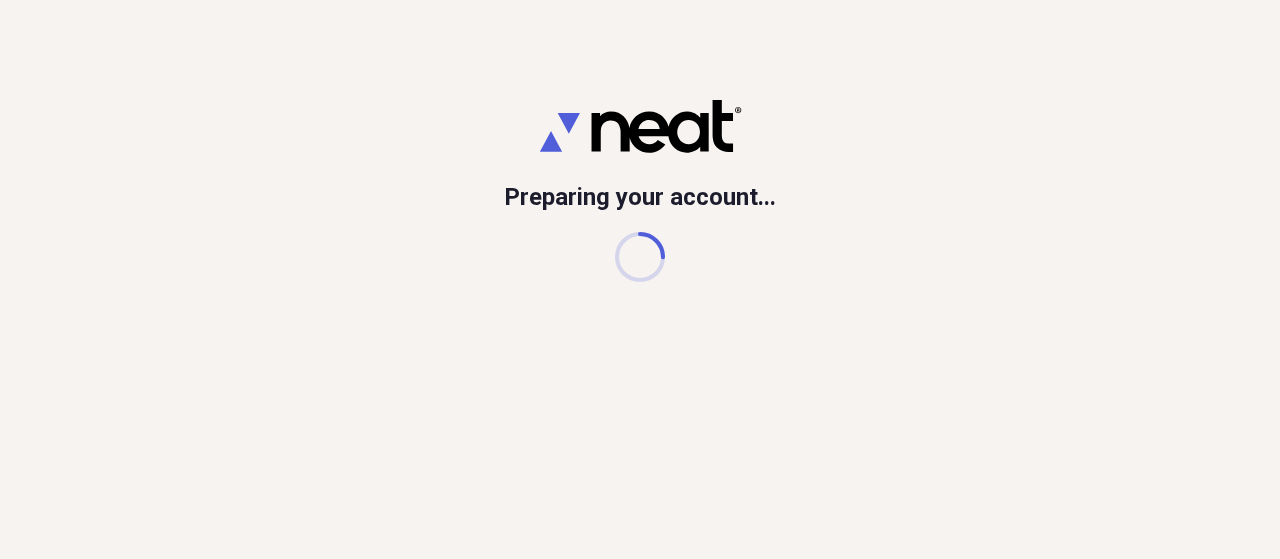 scroll, scrollTop: 0, scrollLeft: 0, axis: both 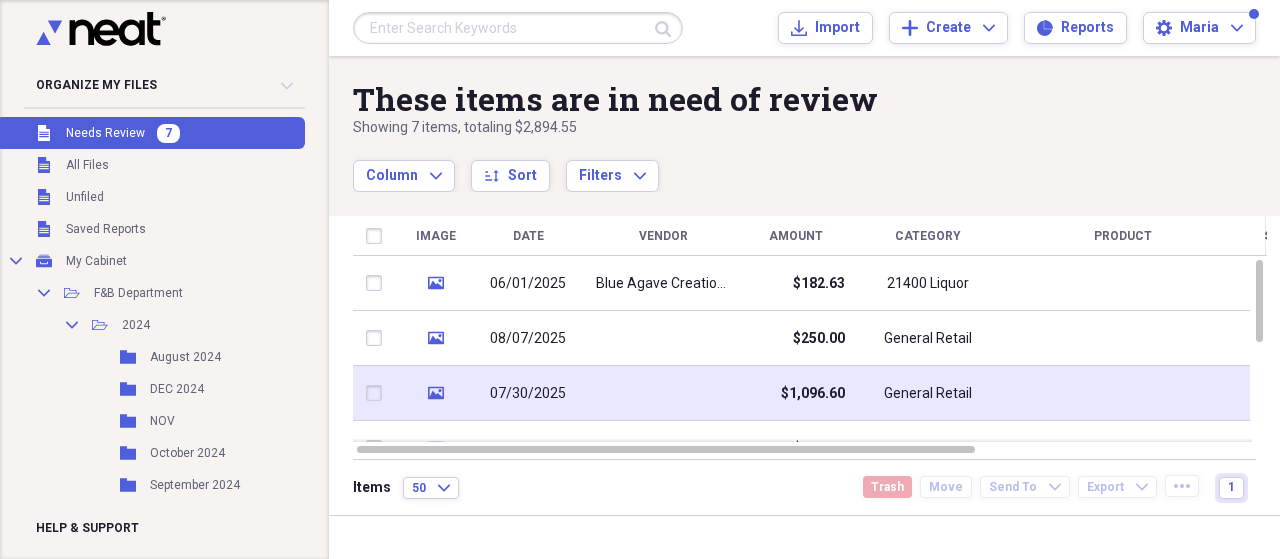 click on "07/30/2025" at bounding box center [528, 394] 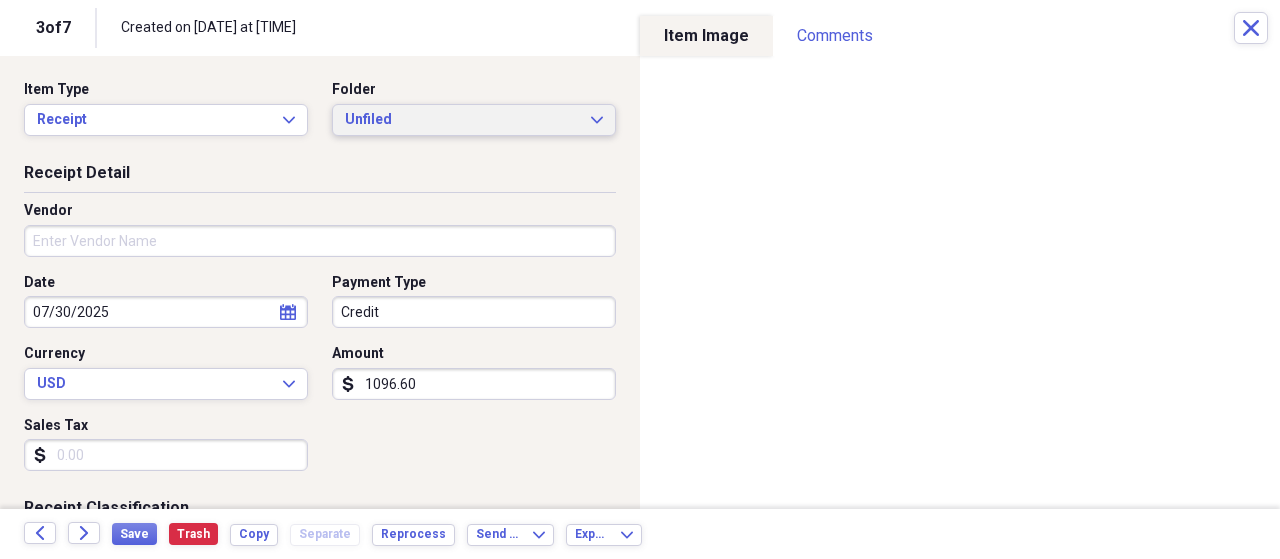 click on "Expand" 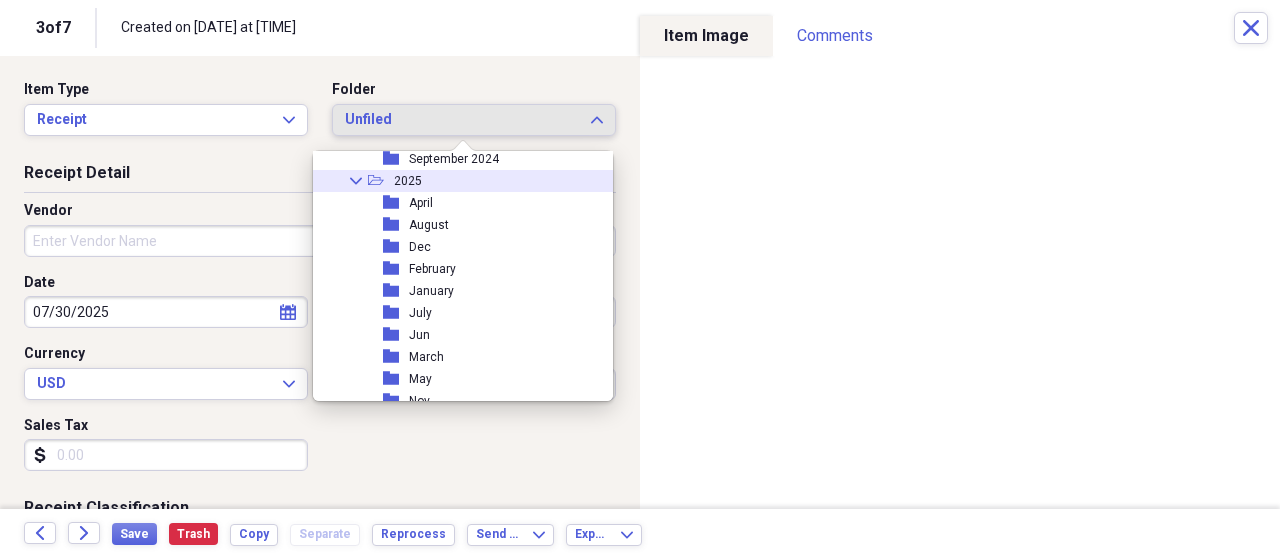 scroll, scrollTop: 200, scrollLeft: 0, axis: vertical 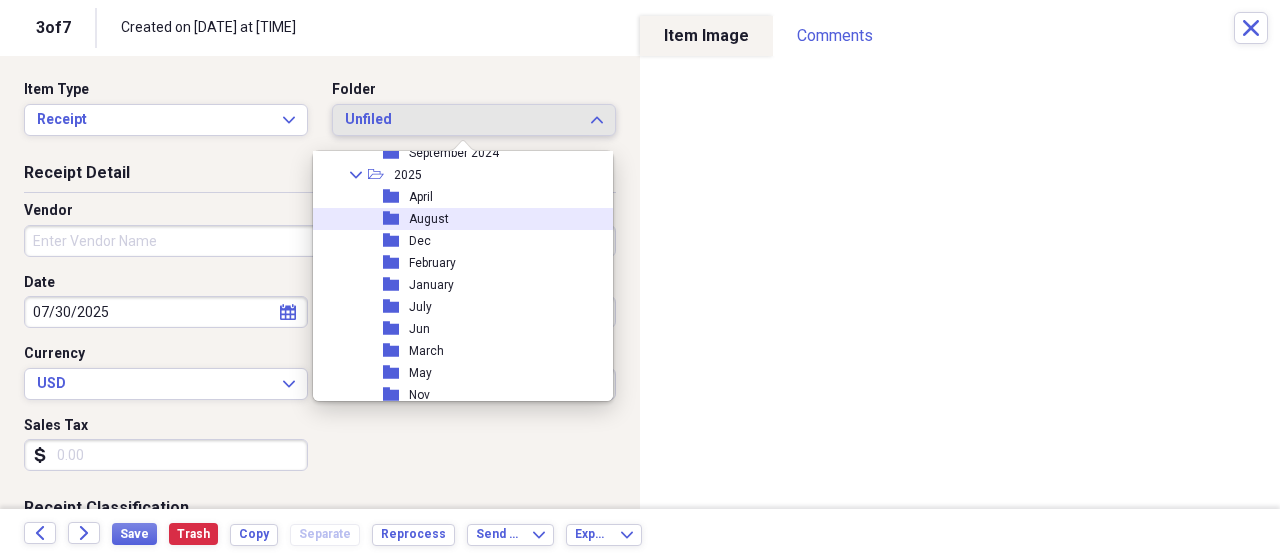 click on "August" at bounding box center (429, 219) 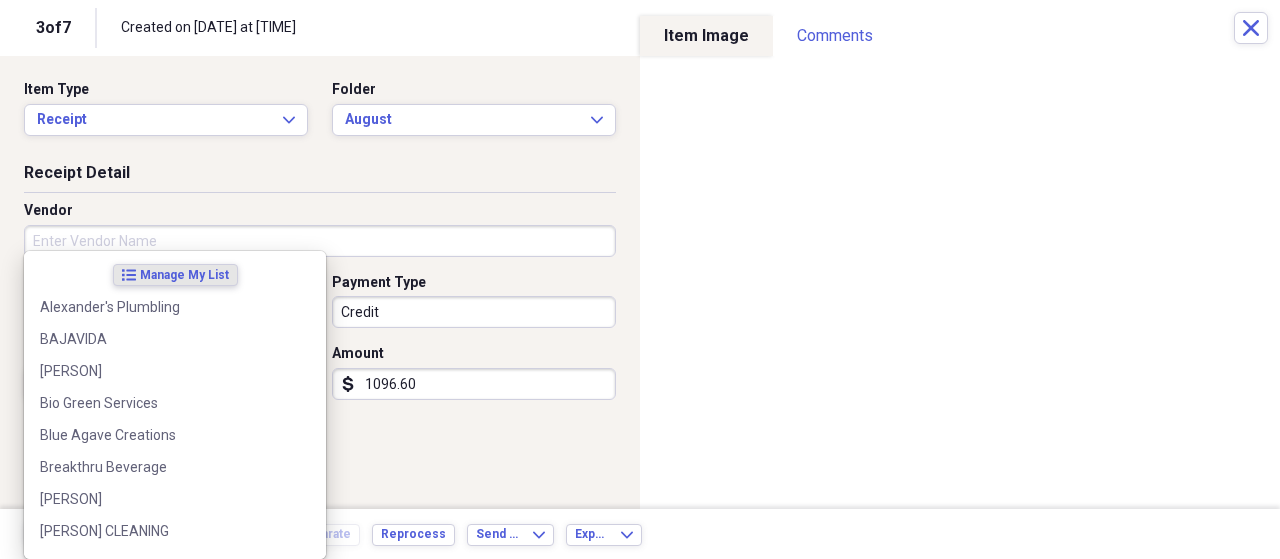 click on "Vendor" at bounding box center [320, 241] 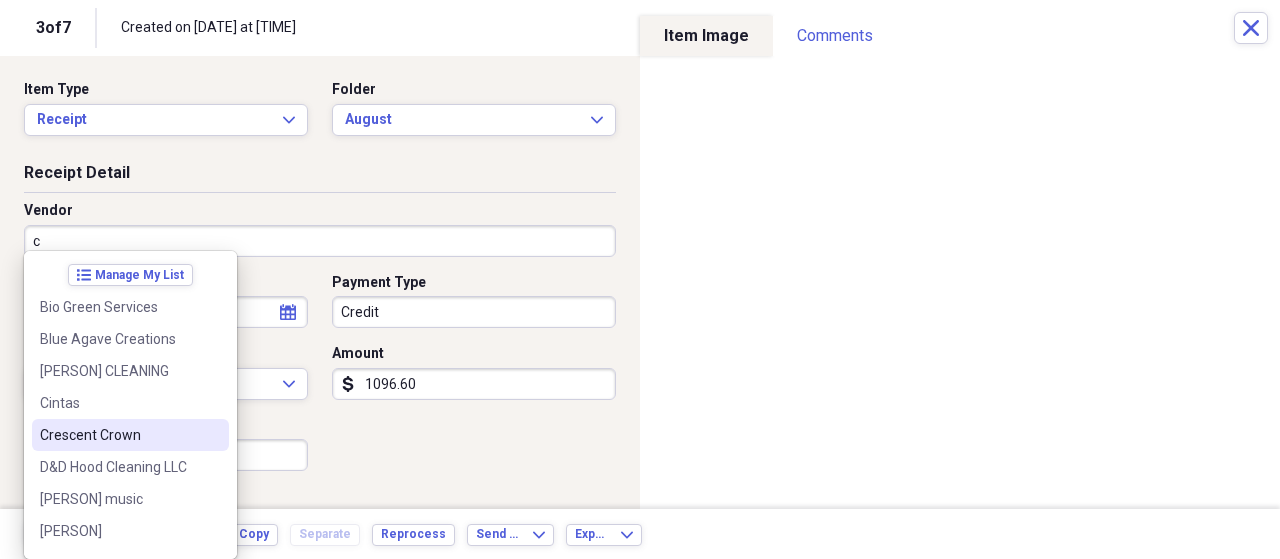 click on "Crescent Crown" at bounding box center [118, 435] 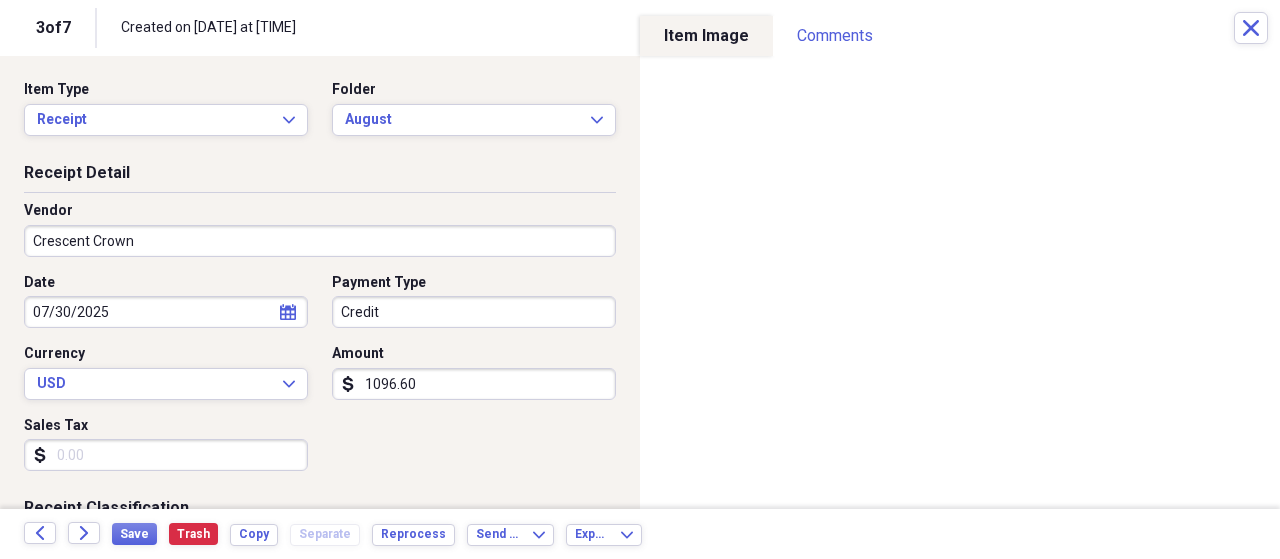 type on "Beer & Wine 21450" 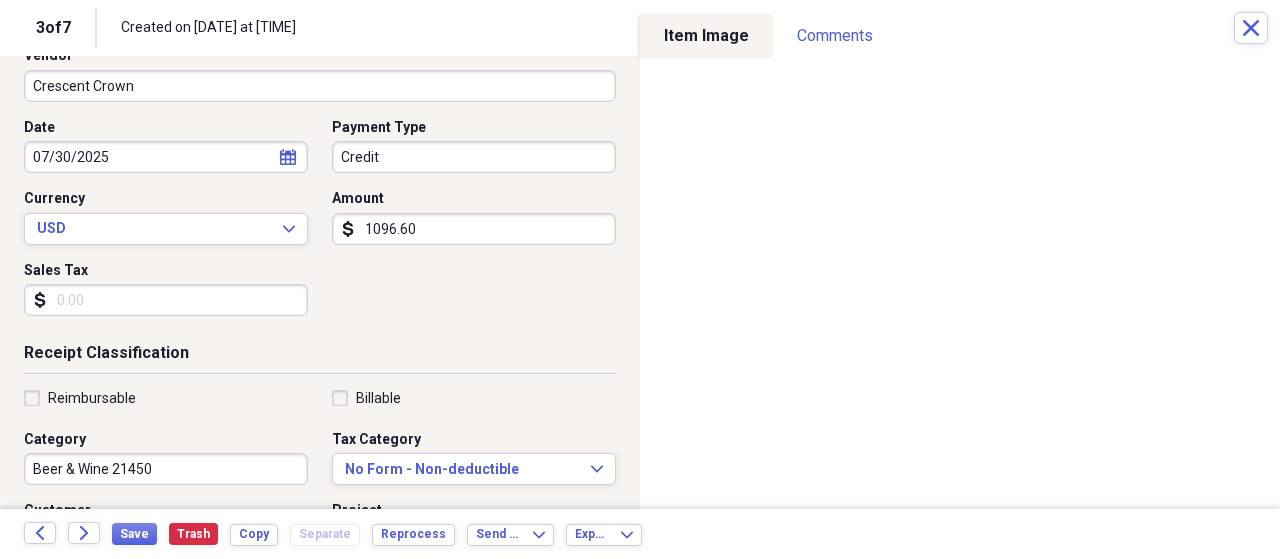 scroll, scrollTop: 160, scrollLeft: 0, axis: vertical 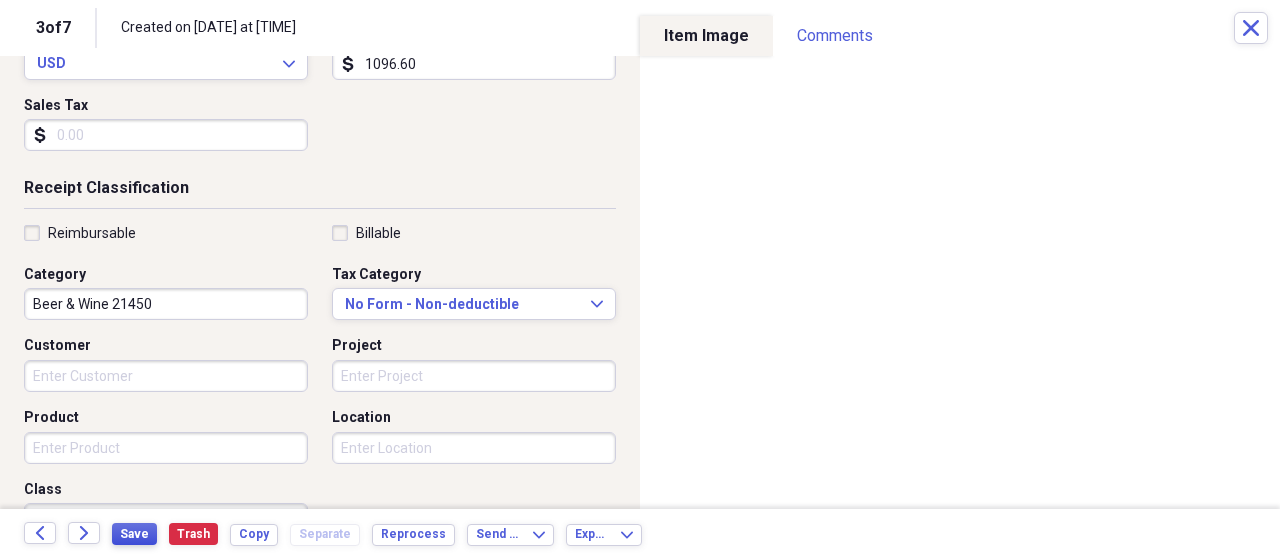 click on "Save" at bounding box center (134, 534) 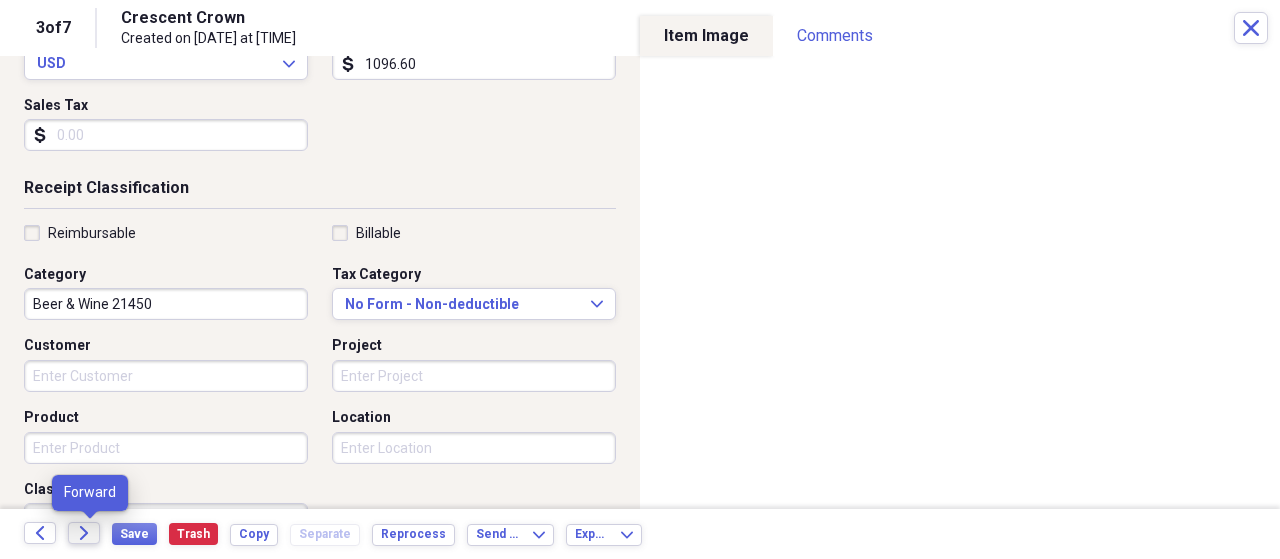 click on "Forward" 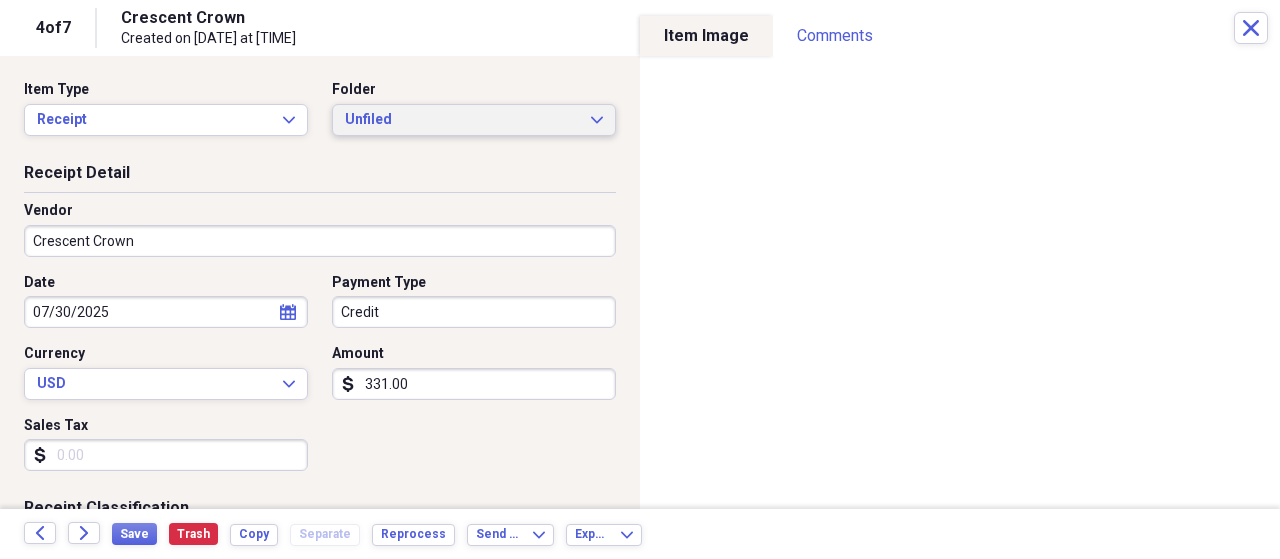click on "Expand" 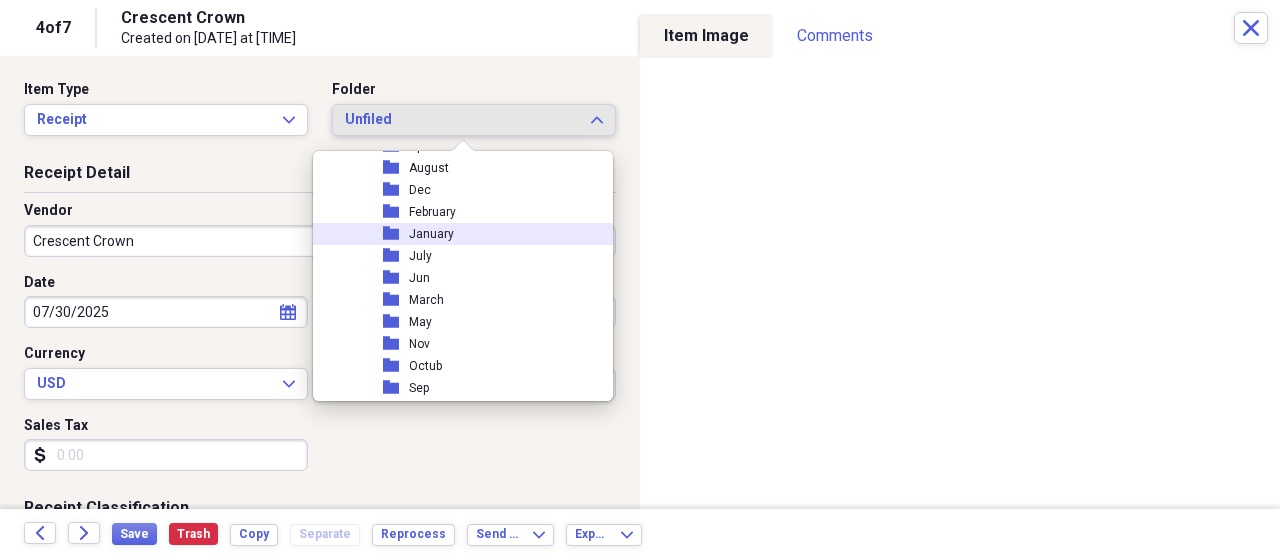 scroll, scrollTop: 213, scrollLeft: 0, axis: vertical 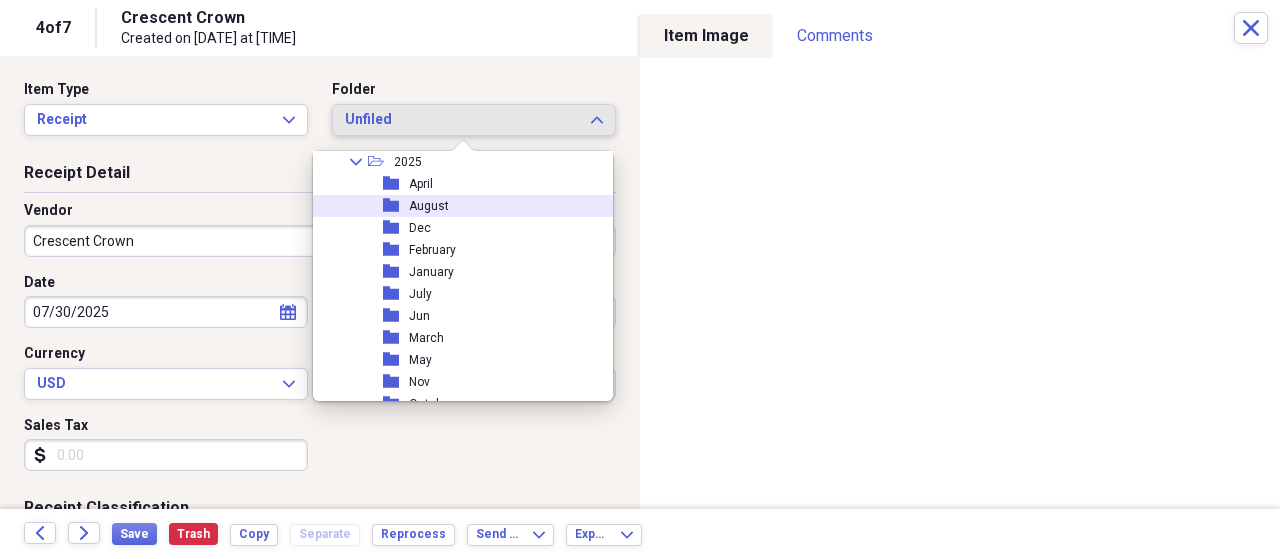 click on "folder August" at bounding box center [455, 206] 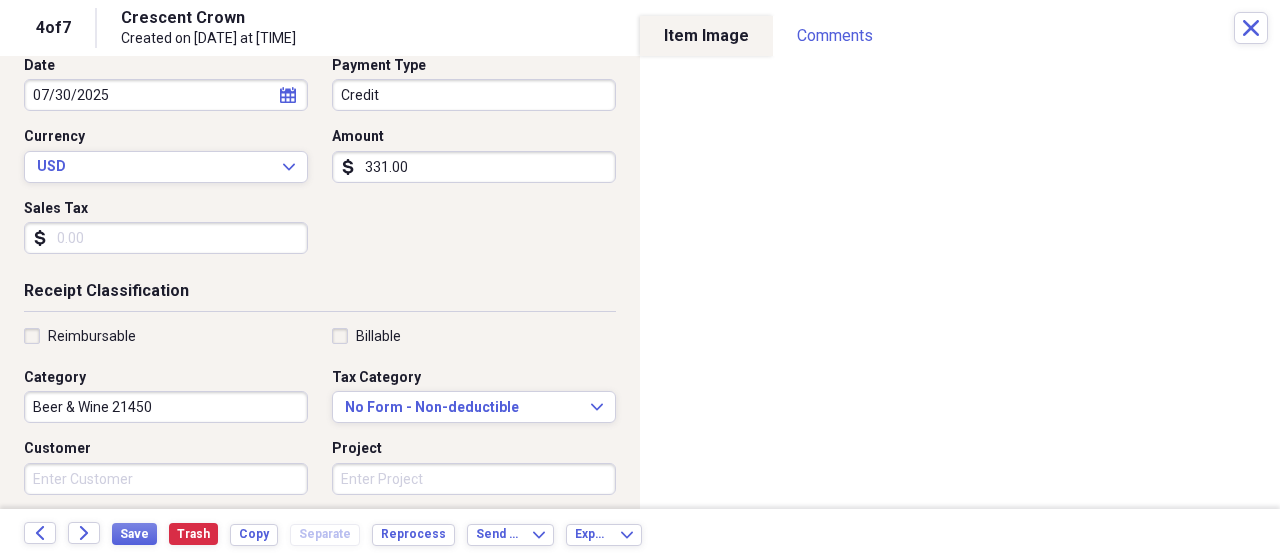 scroll, scrollTop: 240, scrollLeft: 0, axis: vertical 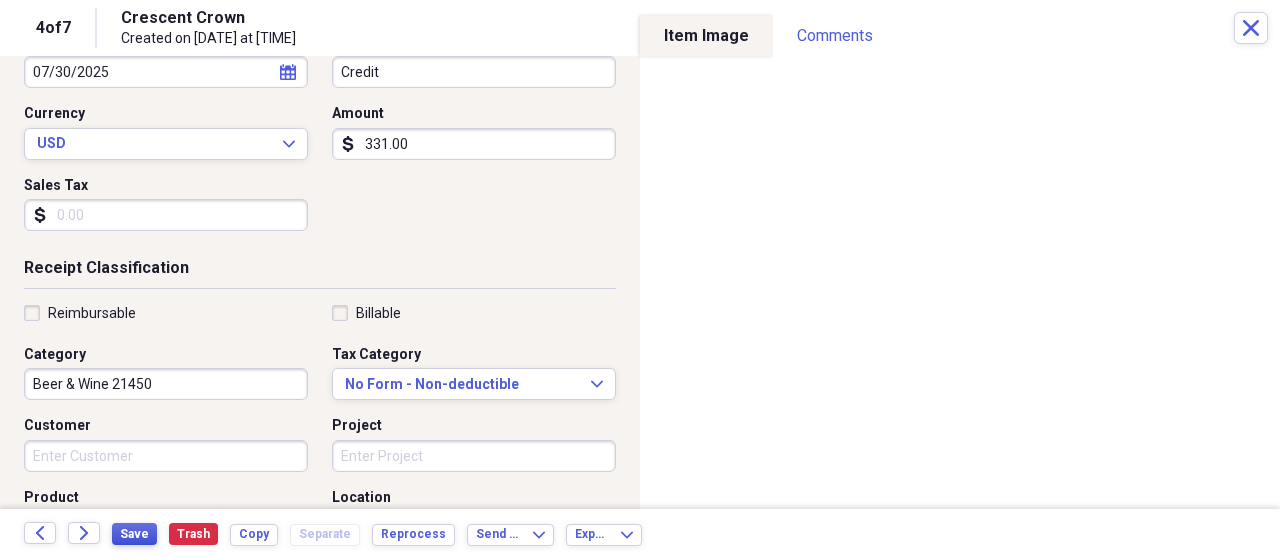 click on "Save" at bounding box center [134, 534] 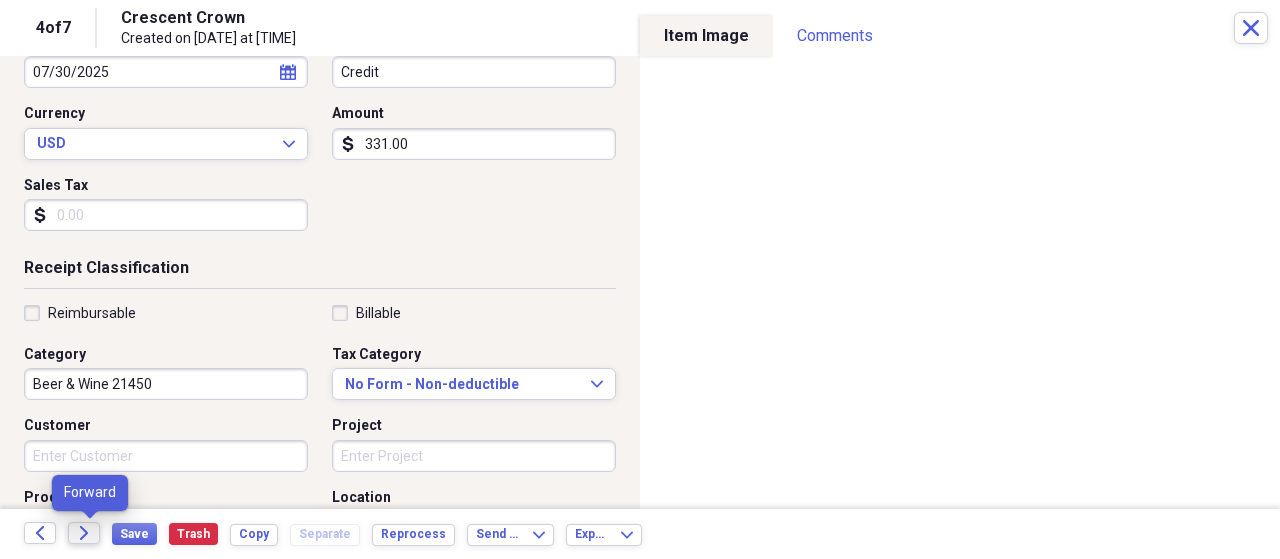 click 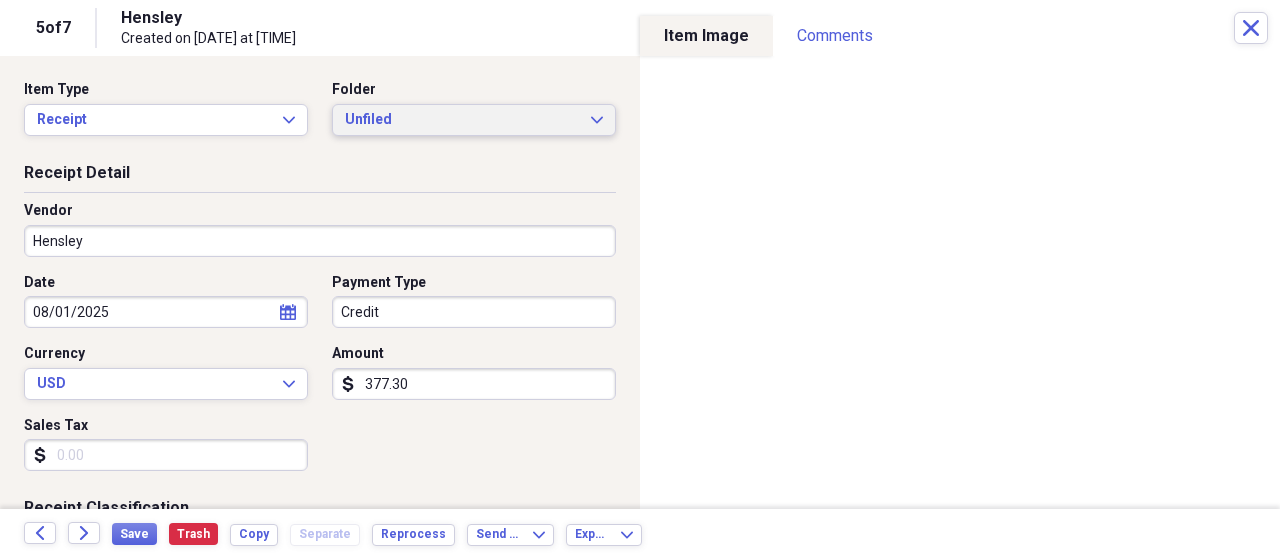click on "Expand" 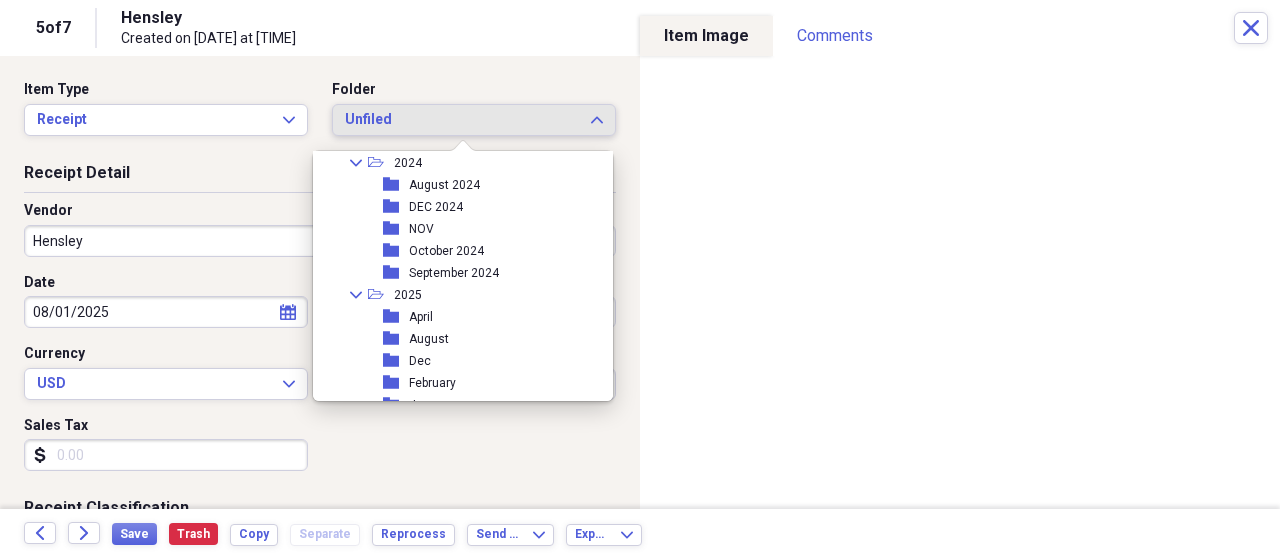 scroll, scrollTop: 160, scrollLeft: 0, axis: vertical 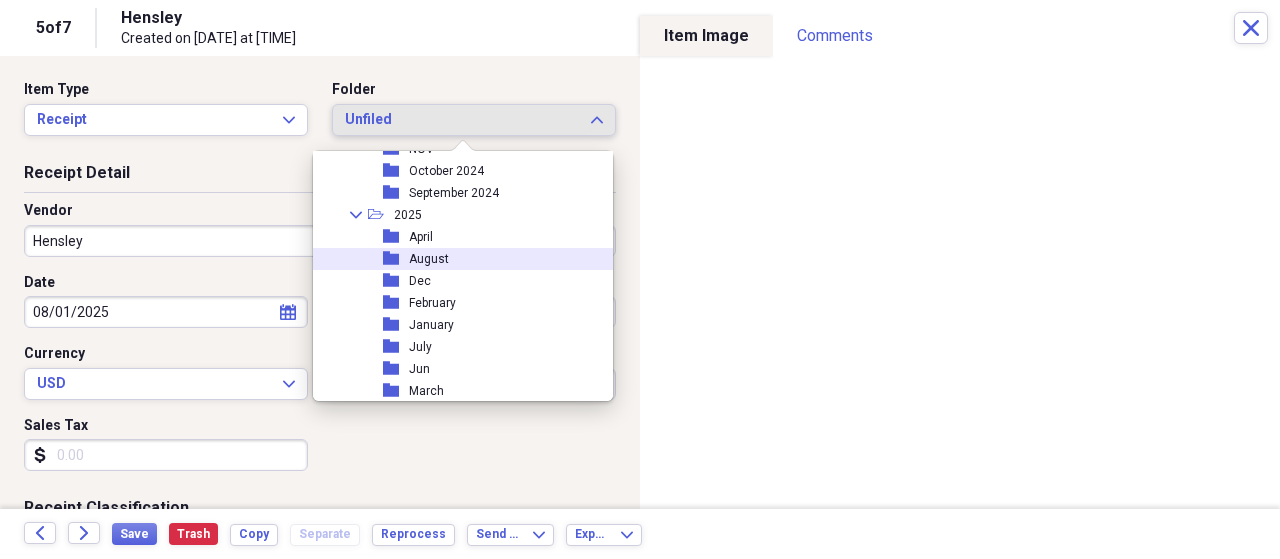 click on "folder August" at bounding box center [455, 259] 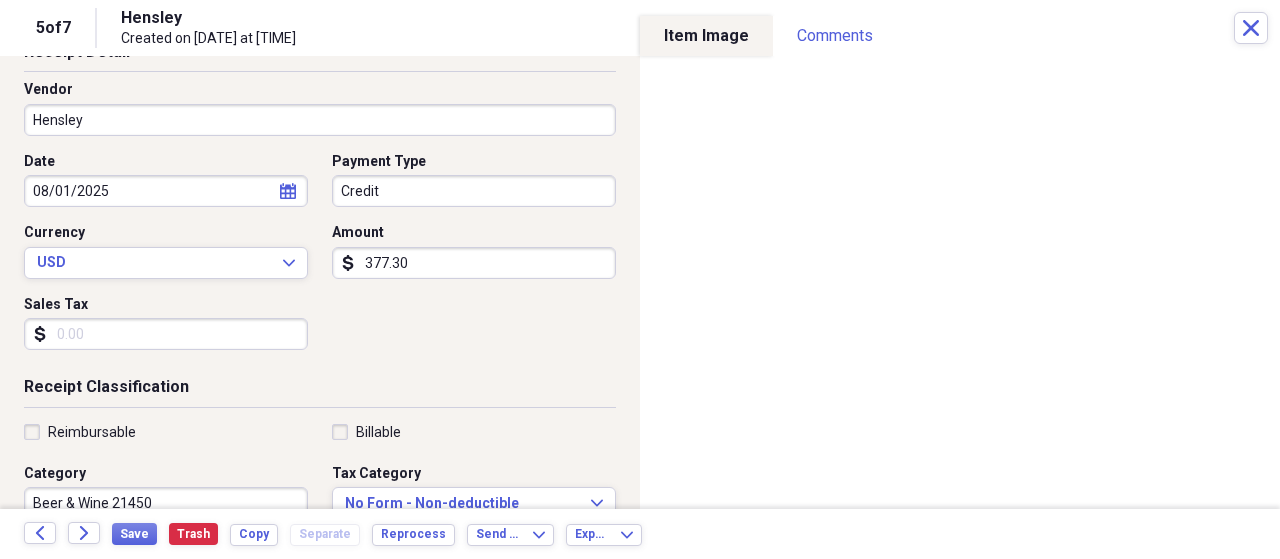 scroll, scrollTop: 160, scrollLeft: 0, axis: vertical 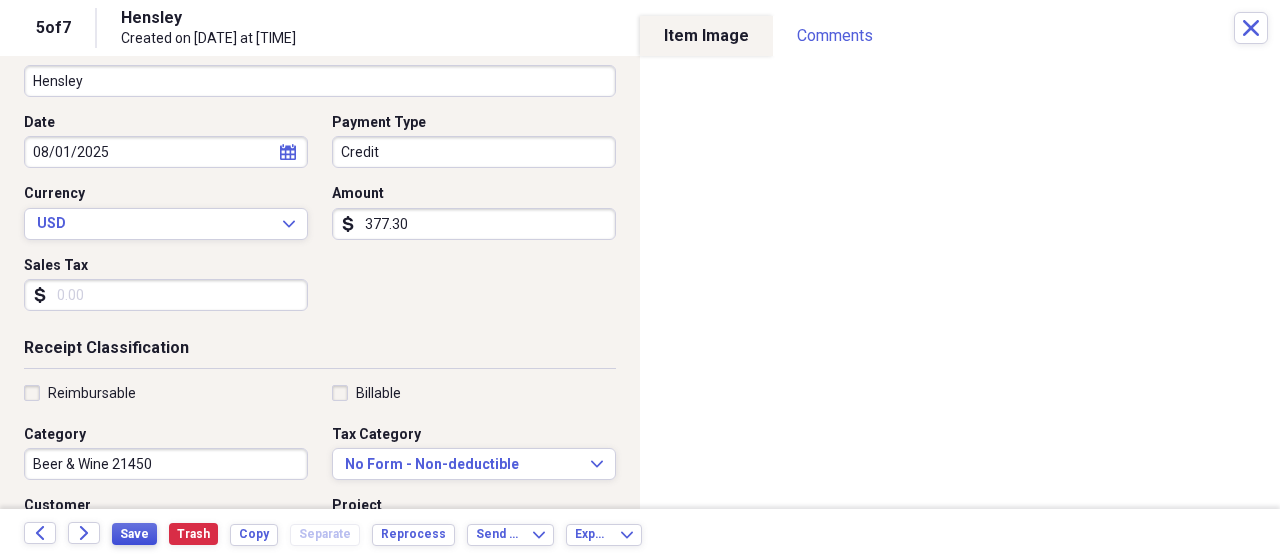 click on "Save" at bounding box center [134, 534] 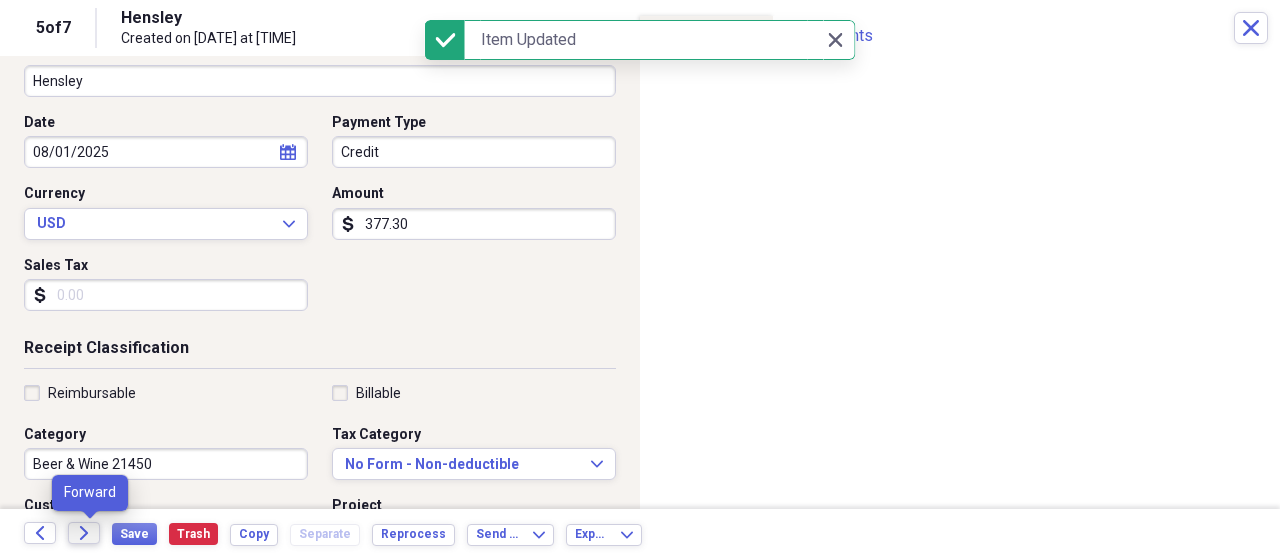 click 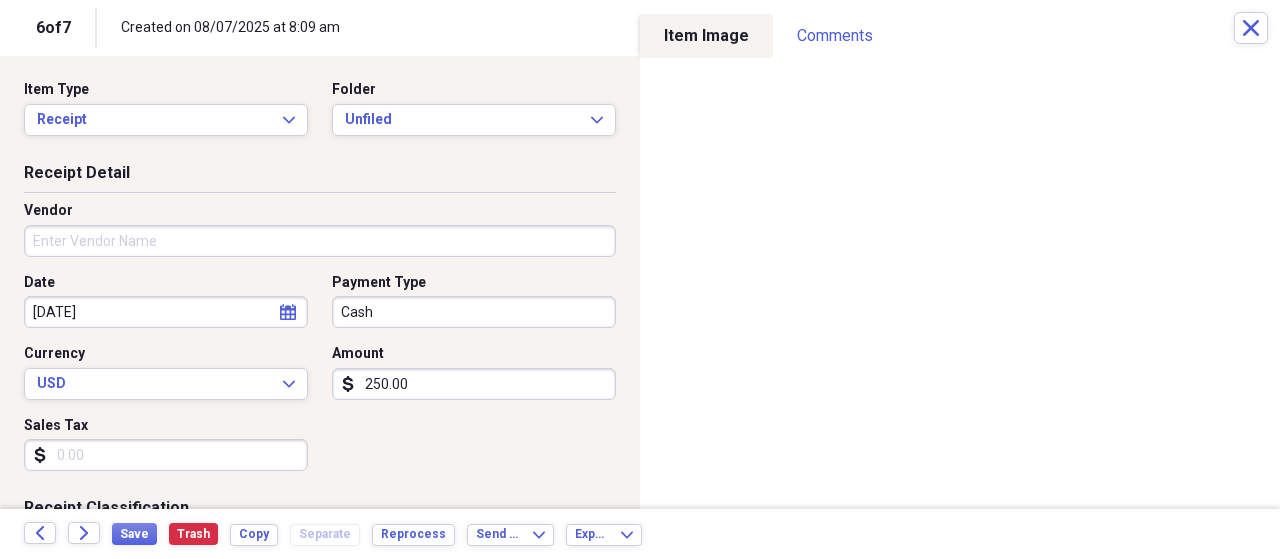 click on "calendar" 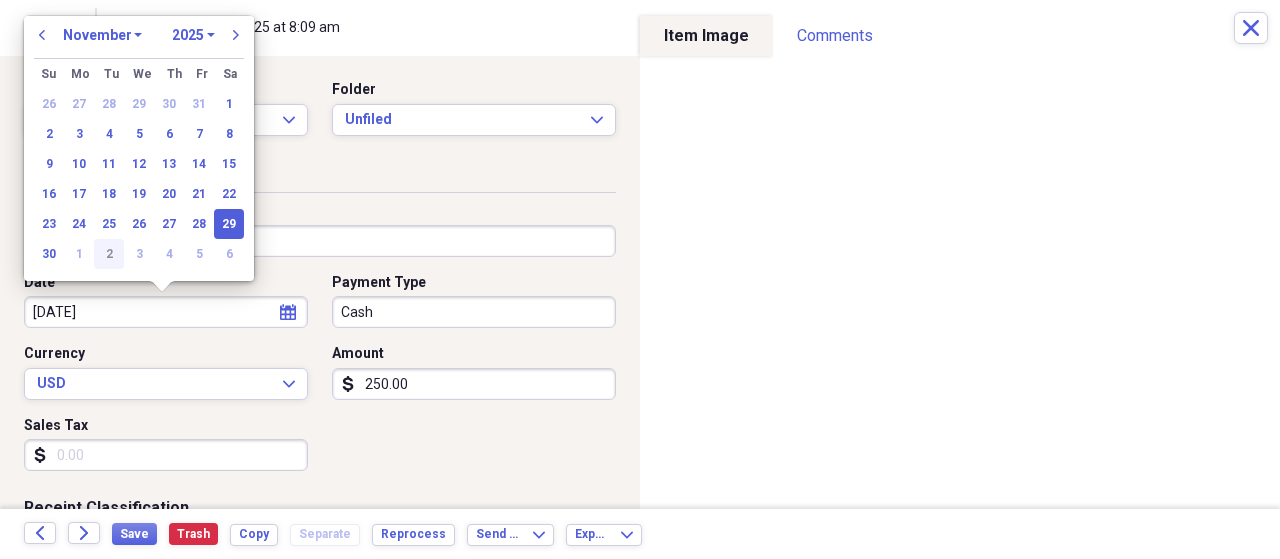 click on "2" at bounding box center (109, 254) 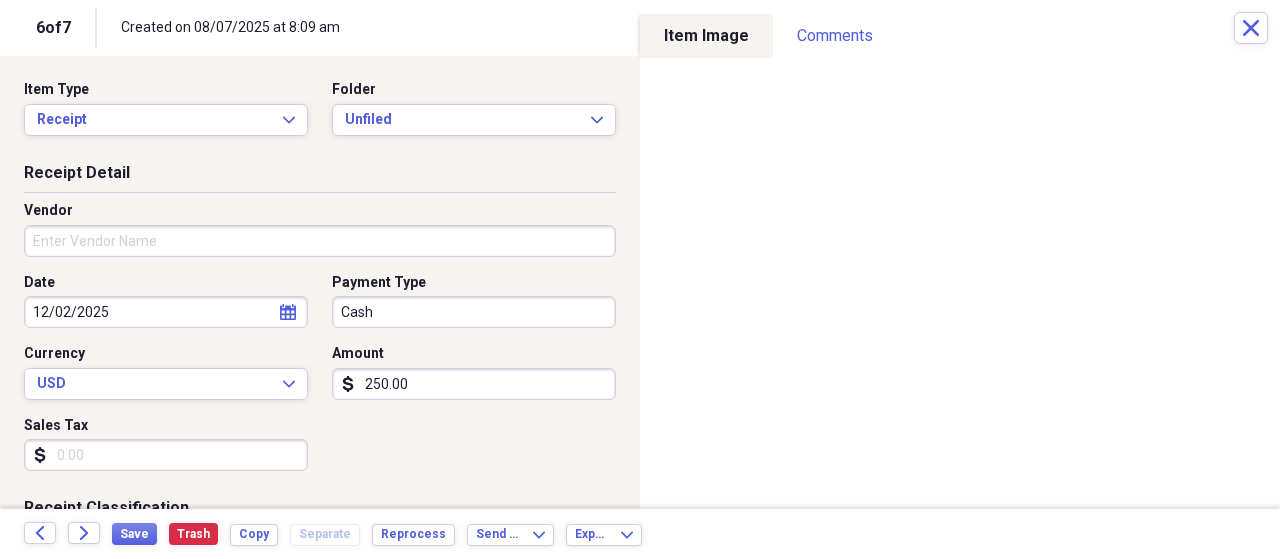 click on "calendar Calendar" at bounding box center (288, 312) 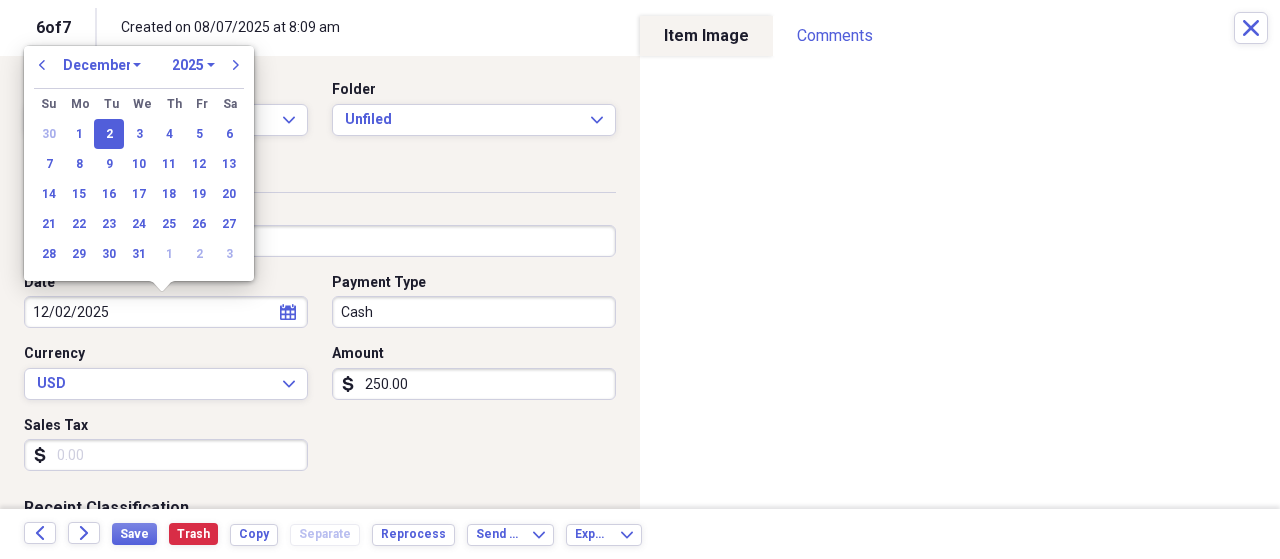click on "January February March April May June July August September October November December" at bounding box center [102, 65] 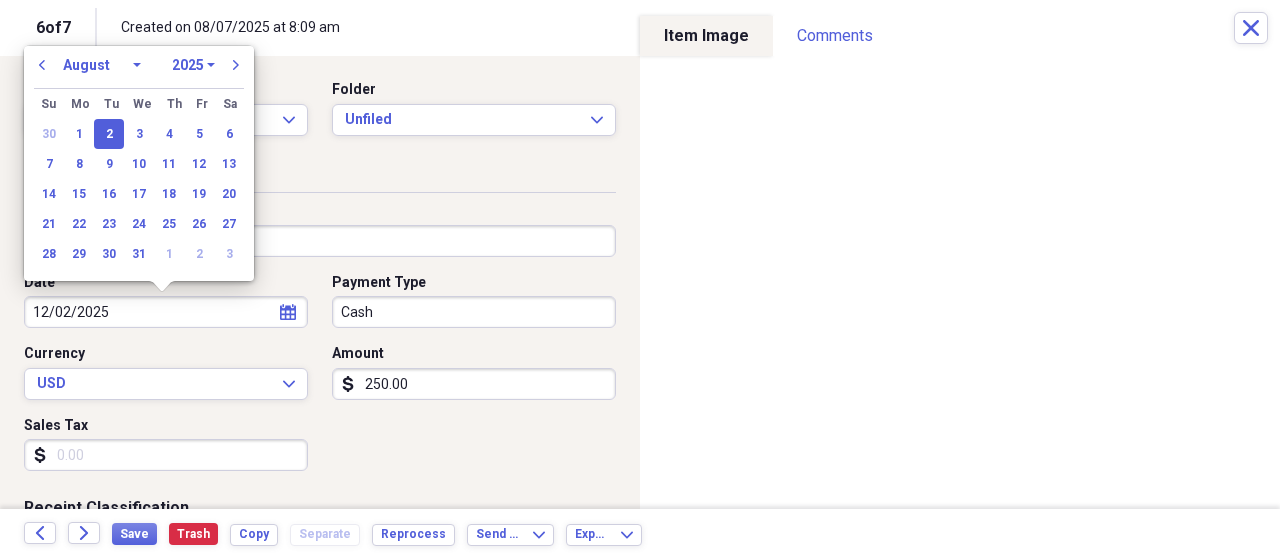 click on "January February March April May June July August September October November December" at bounding box center (102, 65) 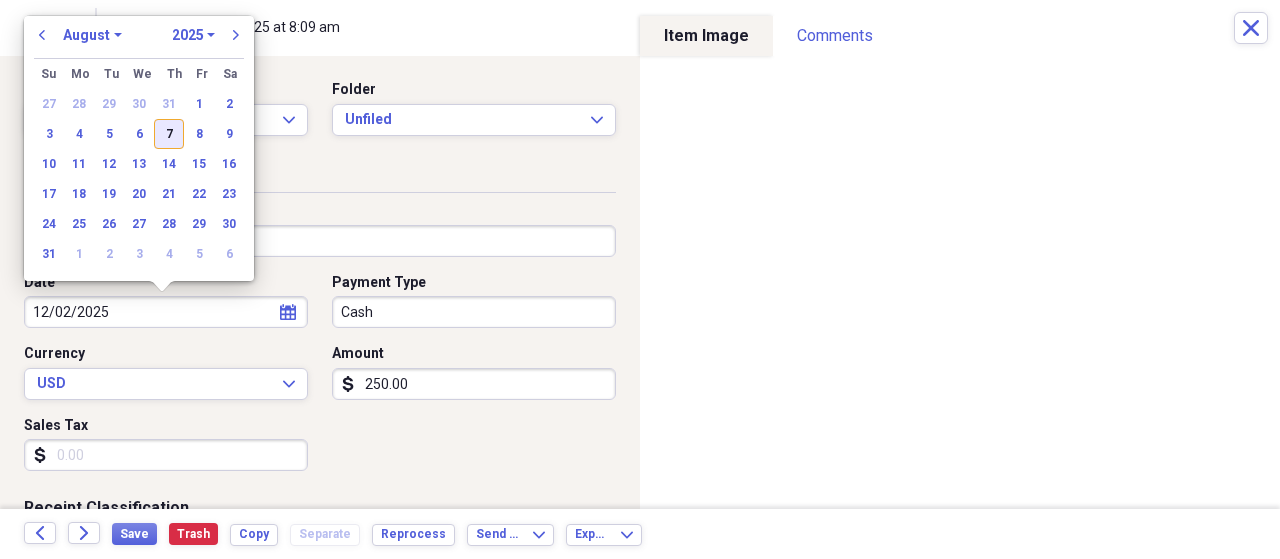 click on "7" at bounding box center (169, 134) 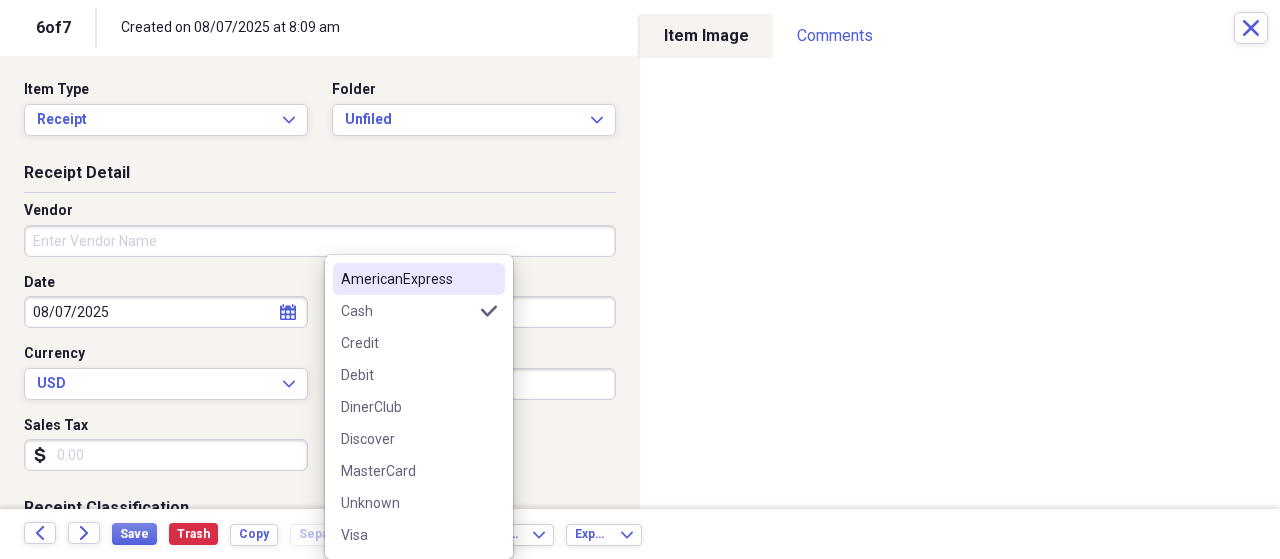 click on "Organize My Files 3 Collapse Unfiled Needs Review 3 Unfiled All Files Unfiled Unfiled Unfiled Saved Reports Collapse My Cabinet My Cabinet Add Folder Collapse Open Folder F&B Department Add Folder Collapse Open Folder 2024 Add Folder Folder August 2024 Add Folder Folder DEC 2024 Add Folder Folder NOV Add Folder Folder October 2024 Add Folder Folder September 2024 Add Folder Collapse Open Folder 2025 Add Folder Folder April Add Folder Folder August Add Folder Folder Dec Add Folder Folder February Add Folder Folder January Add Folder Folder July Add Folder Folder Jun Add Folder Folder March Add Folder Folder May Add Folder Folder Nov Add Folder Folder Octub Add Folder Folder Sep Add Folder Collapse Trash Trash Folder Bills Folder Contacts Folder Contracts Folder Important Documents Folder Legal Folder Oct 2024 Folder Office Folder Purchases Expand Folder Taxes Help & Support Submit Import Import Add Create Expand Reports Reports Settings Maria Expand These items are in need of review Showing 7 items Column sort" at bounding box center [640, 279] 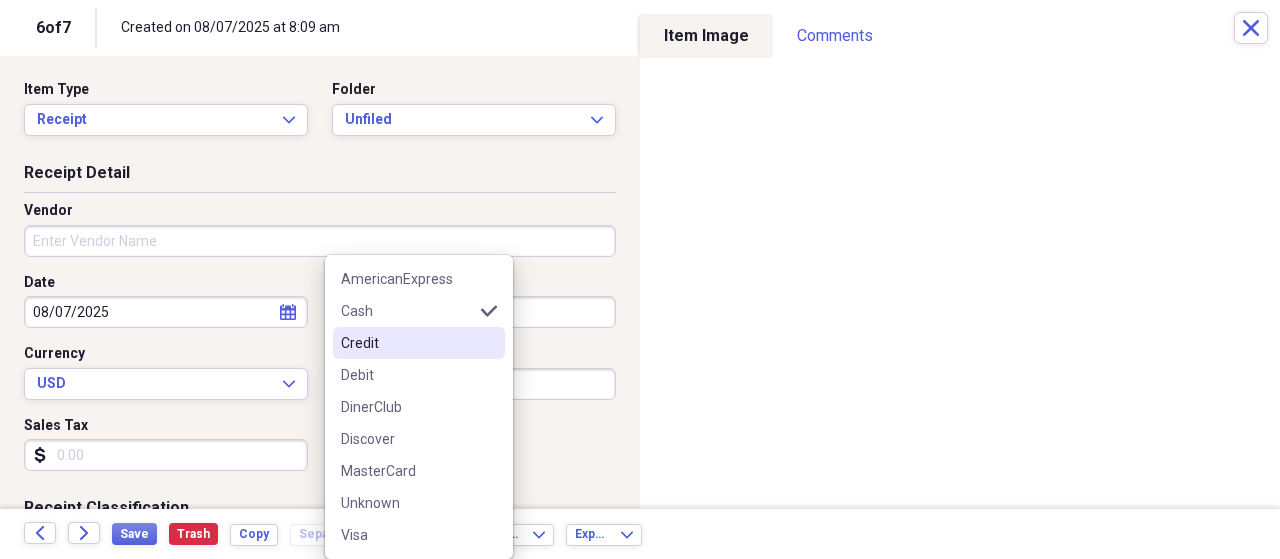 click on "Credit" at bounding box center [407, 343] 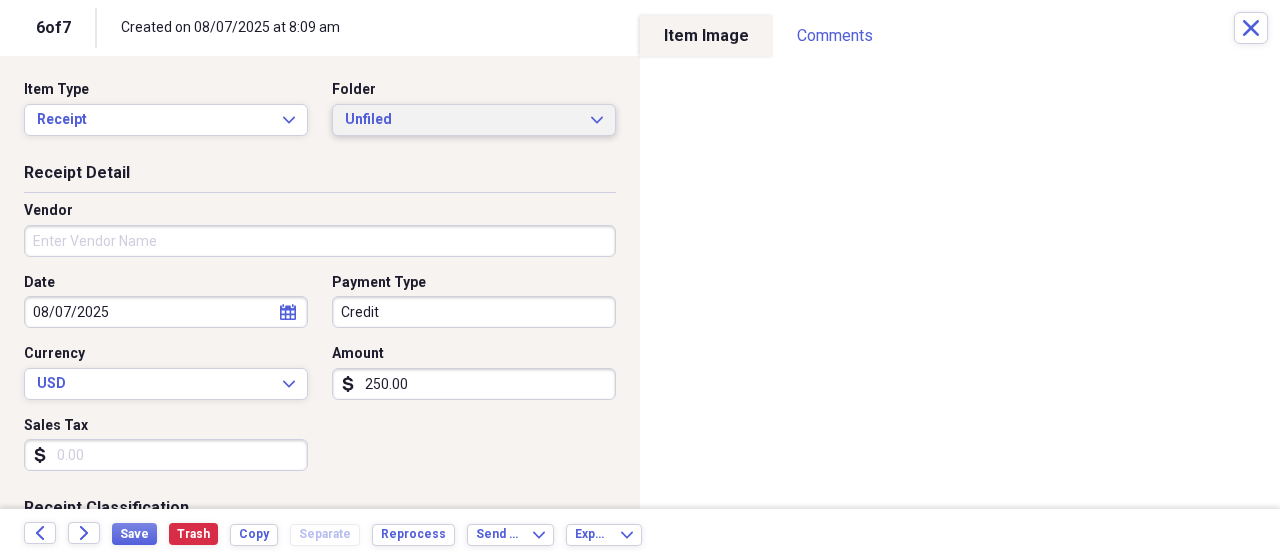 click on "Expand" 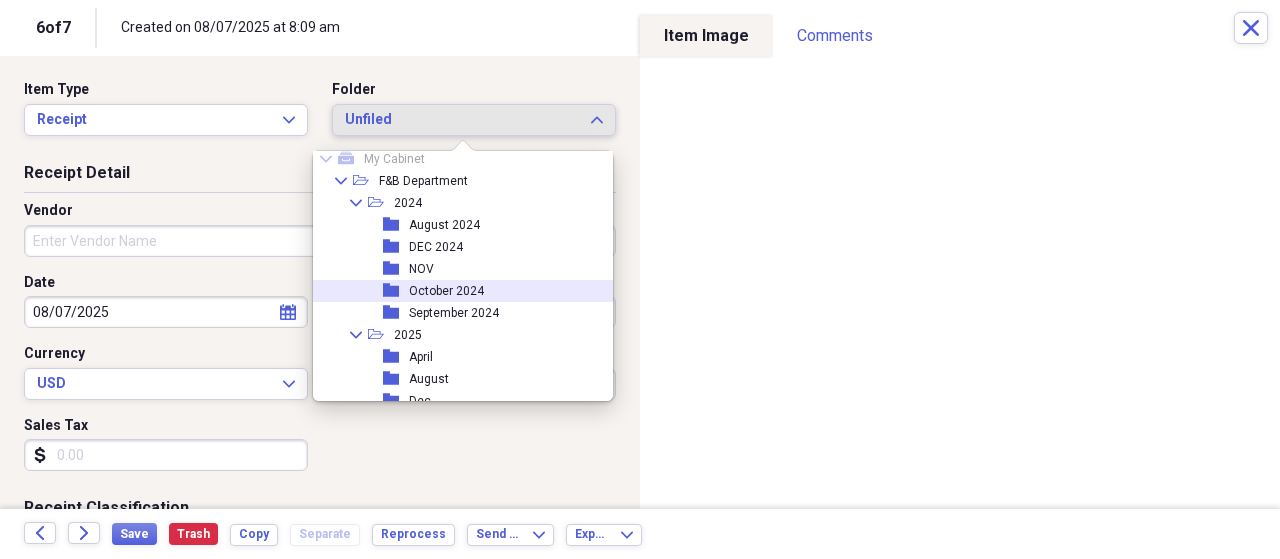 scroll, scrollTop: 80, scrollLeft: 0, axis: vertical 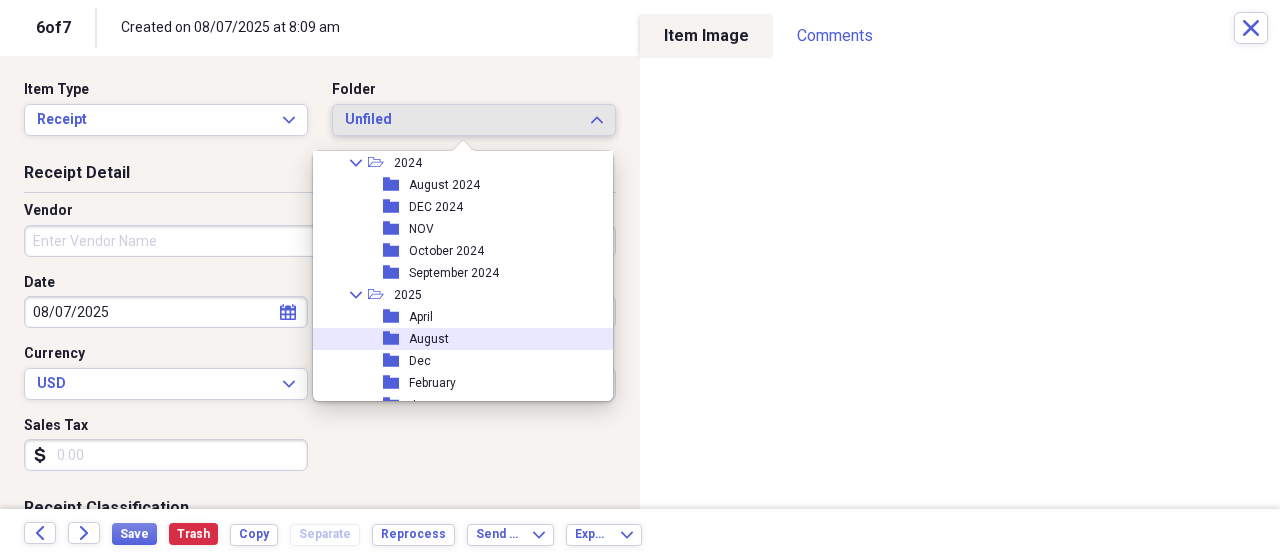 click on "folder August" at bounding box center (455, 339) 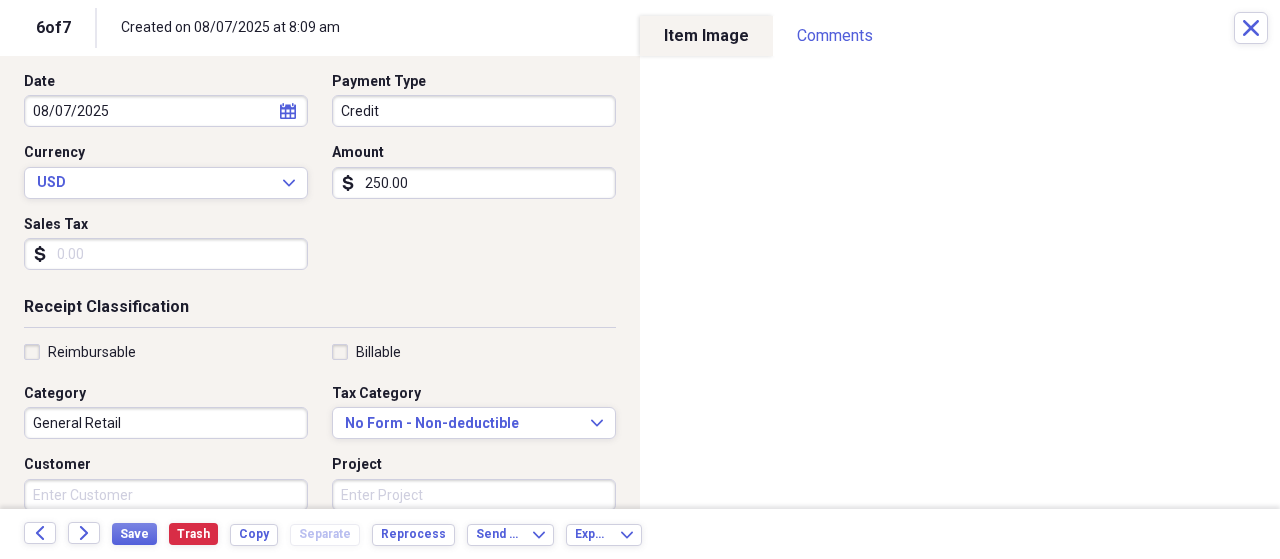 scroll, scrollTop: 213, scrollLeft: 0, axis: vertical 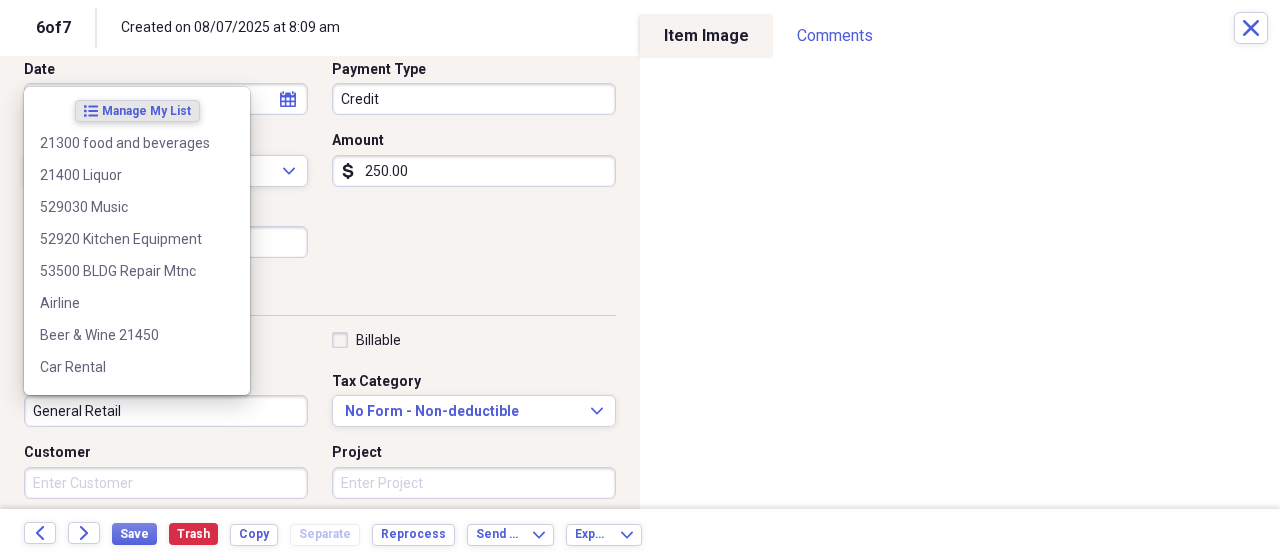 click on "General Retail" at bounding box center [166, 411] 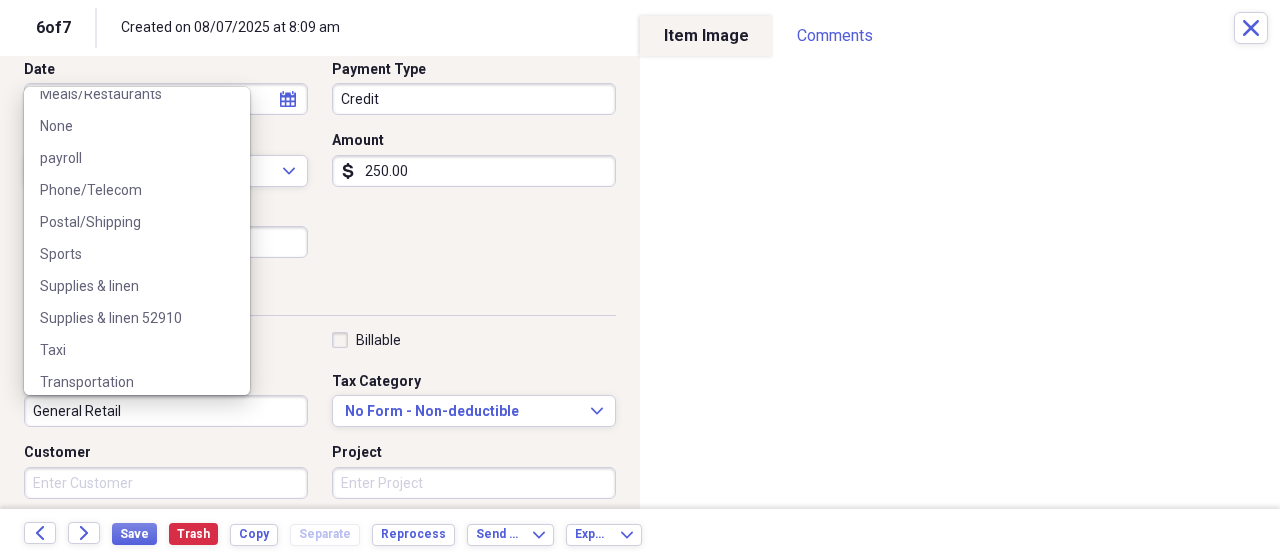 scroll, scrollTop: 440, scrollLeft: 0, axis: vertical 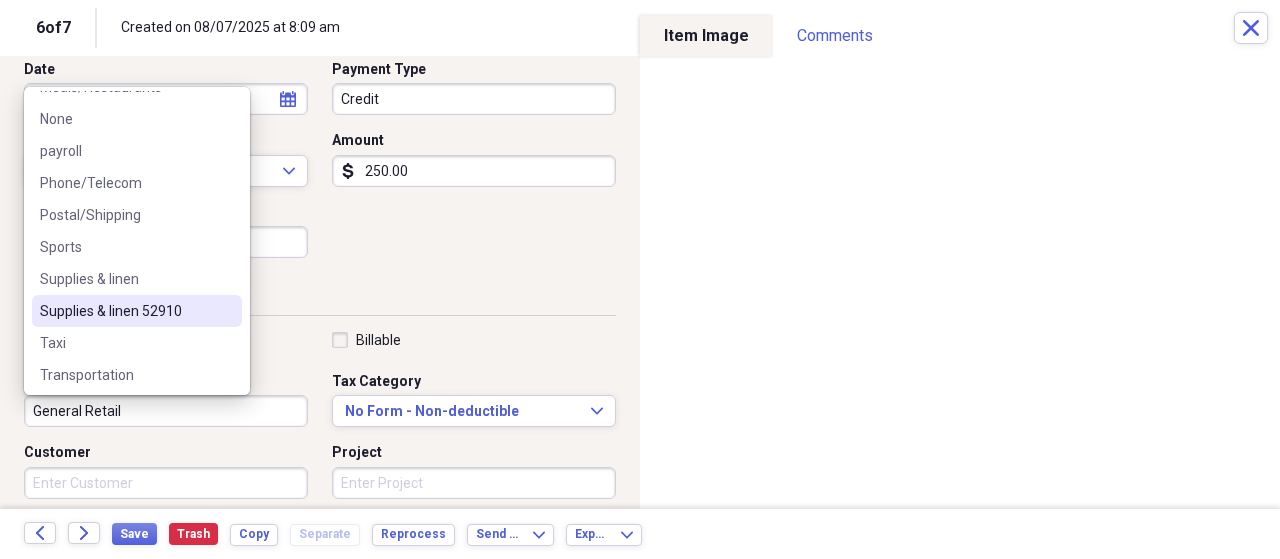 click on "Supplies & linen 52910" at bounding box center [125, 311] 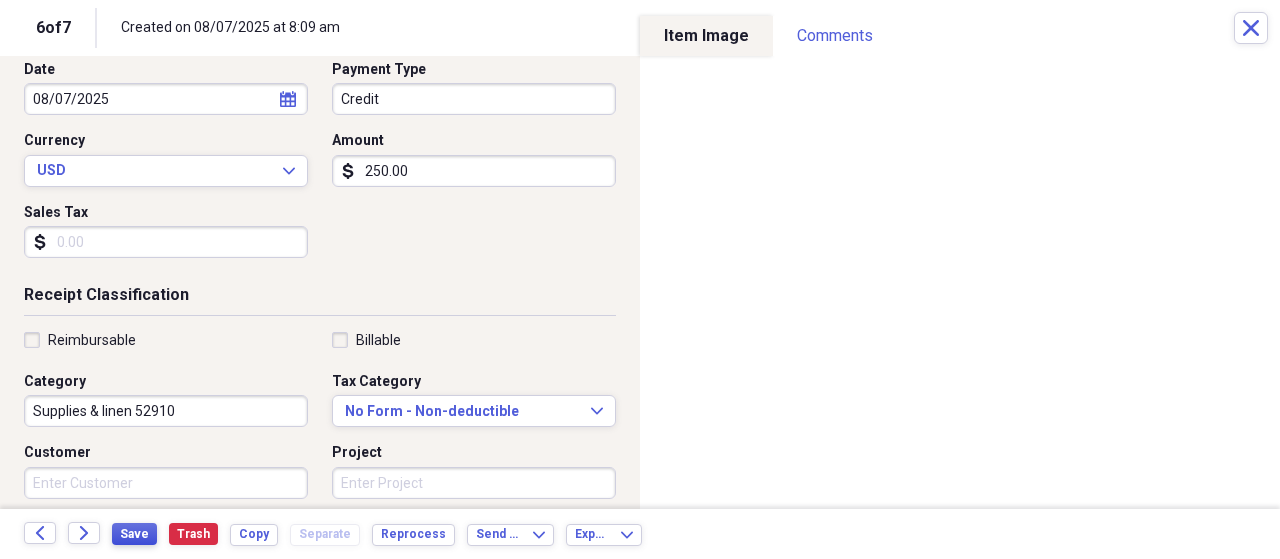 click on "Save" at bounding box center (134, 534) 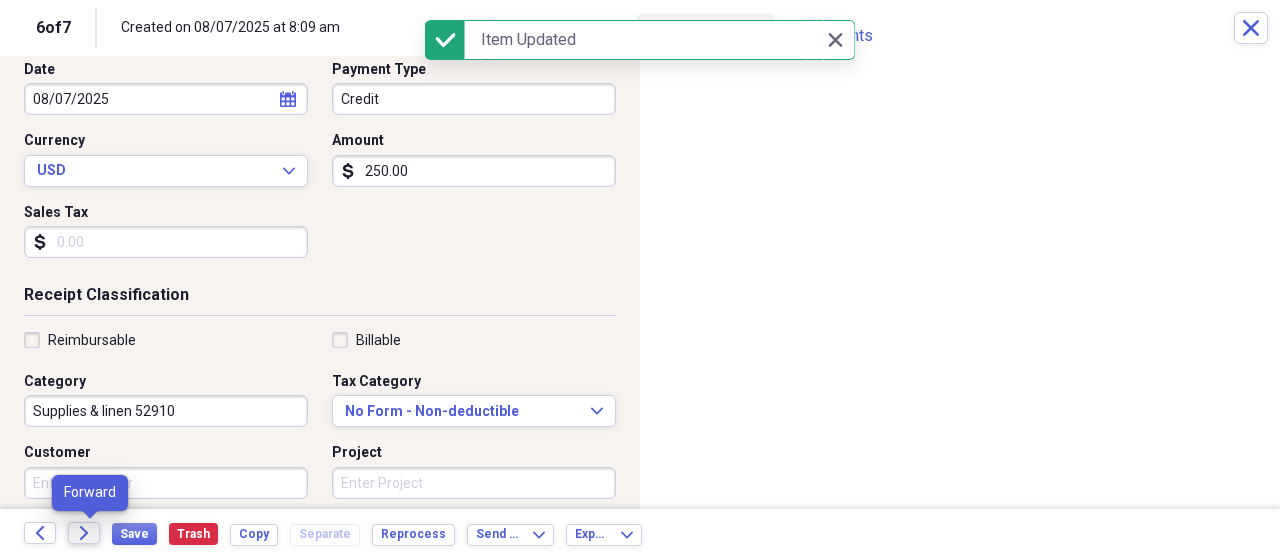 click on "Forward" at bounding box center (84, 533) 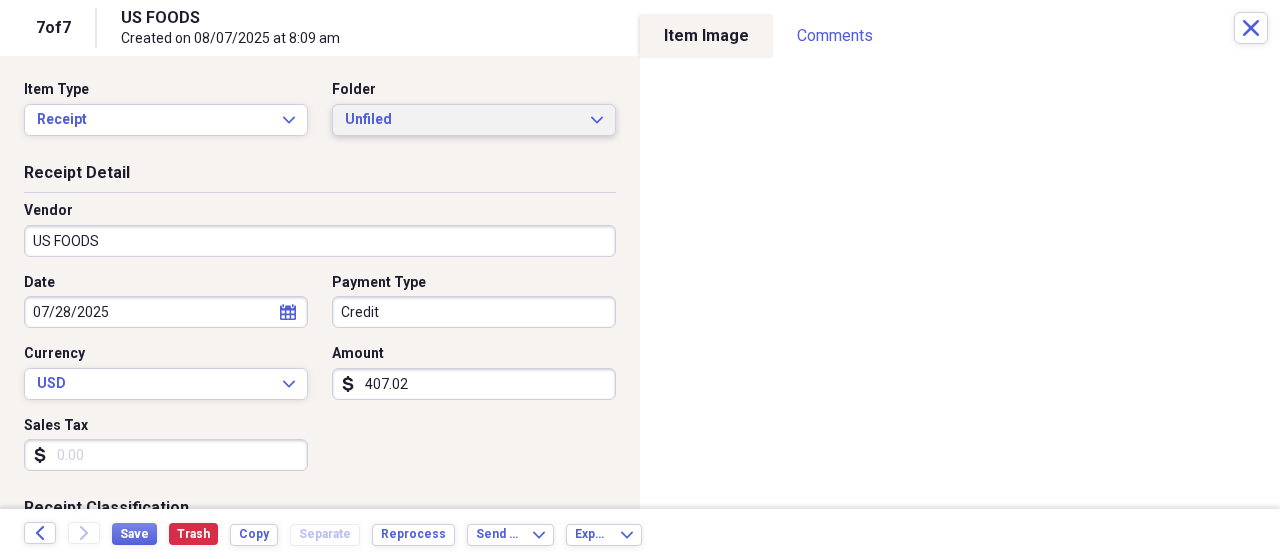 click on "Expand" 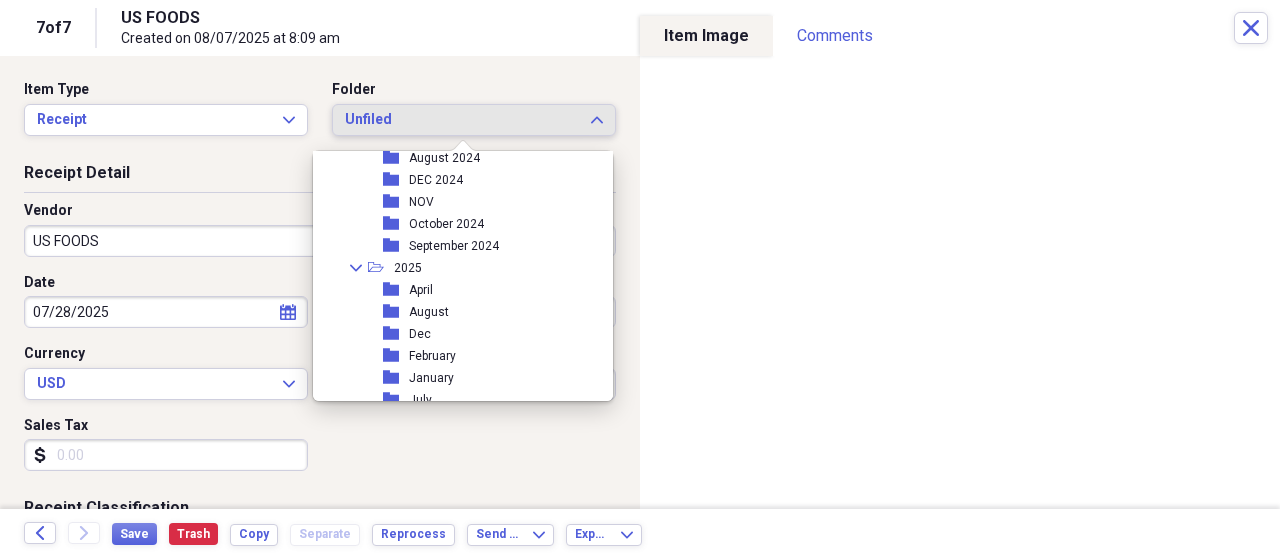 scroll, scrollTop: 120, scrollLeft: 0, axis: vertical 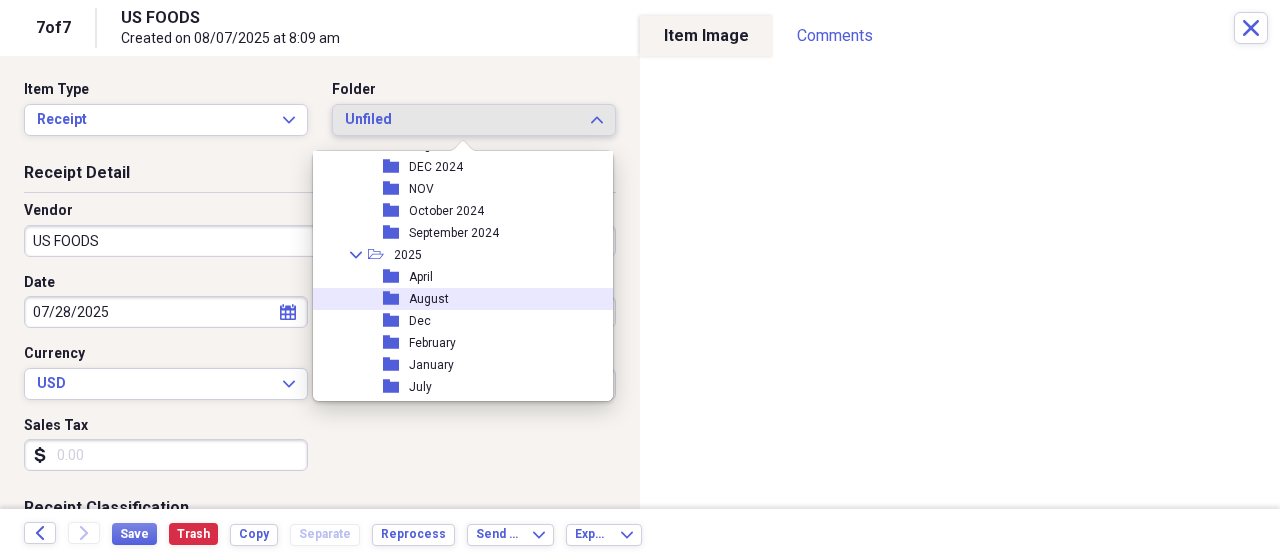 click on "August" at bounding box center [429, 299] 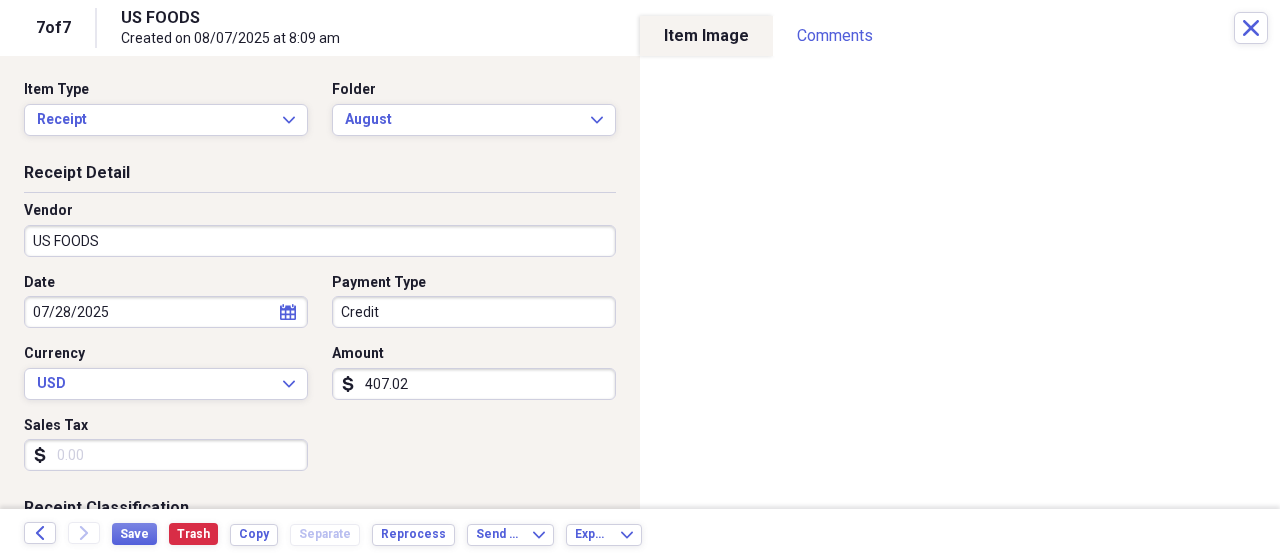 click on "calendar Calendar" at bounding box center [288, 312] 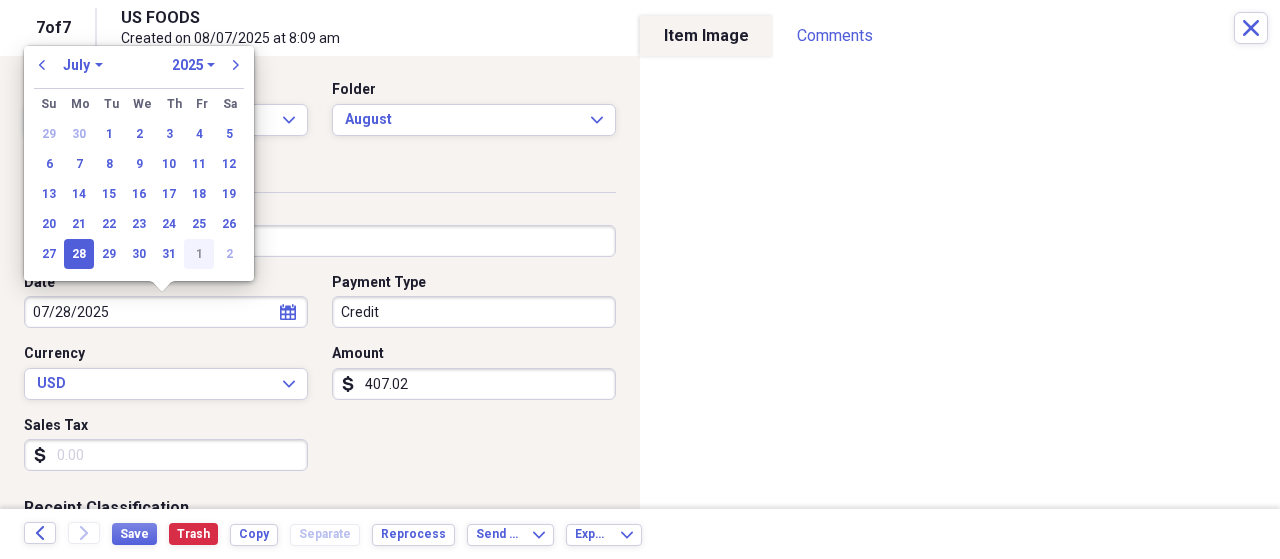 click on "1" at bounding box center [199, 254] 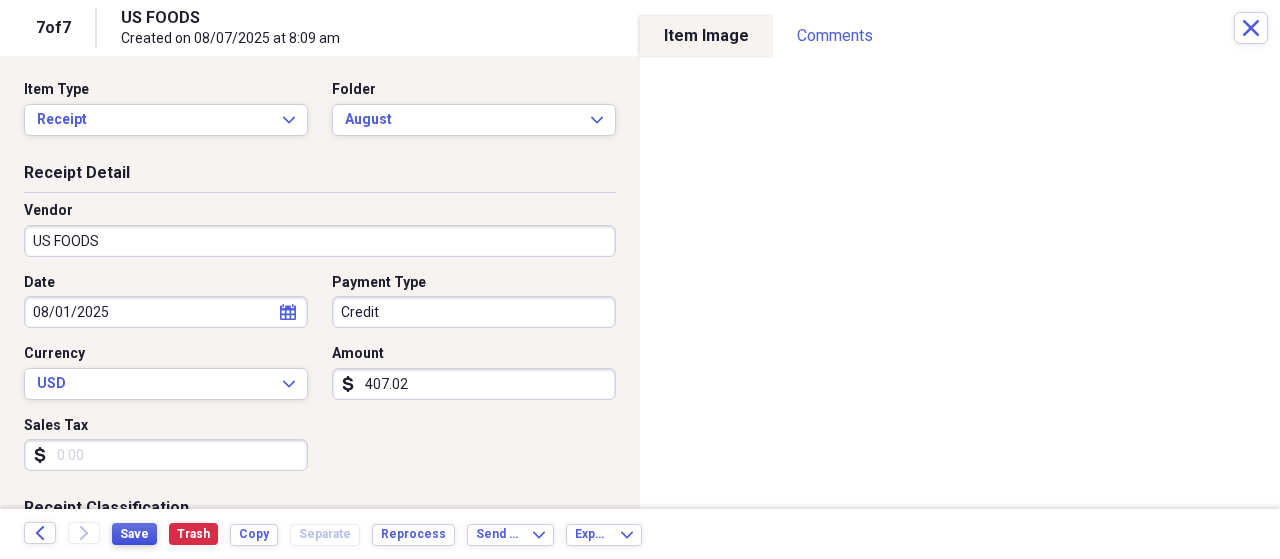 click on "Save" at bounding box center [134, 534] 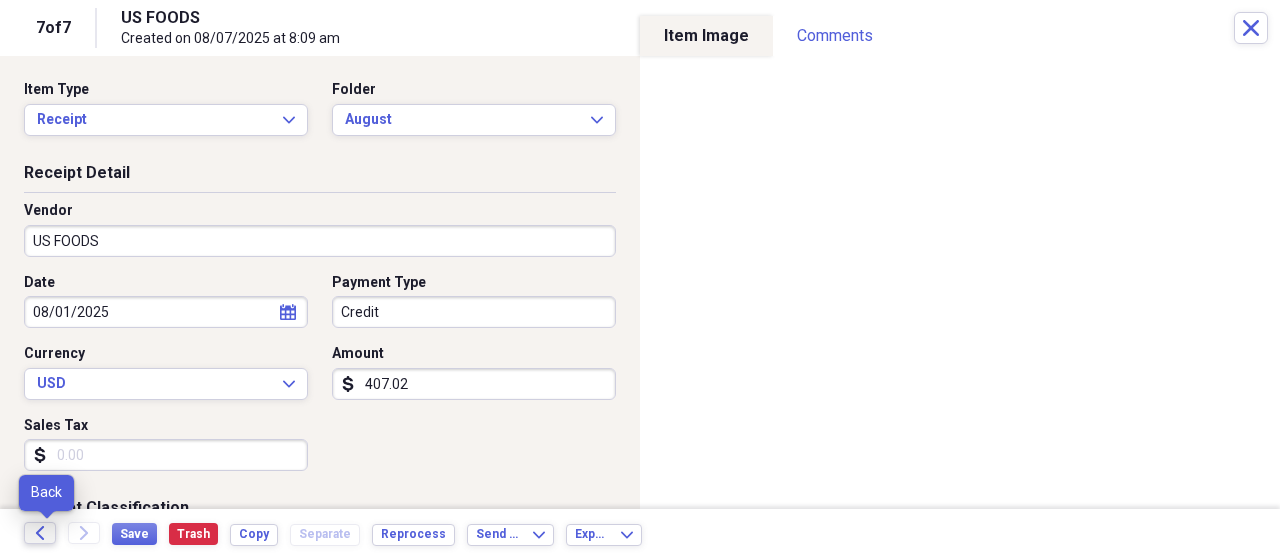 click 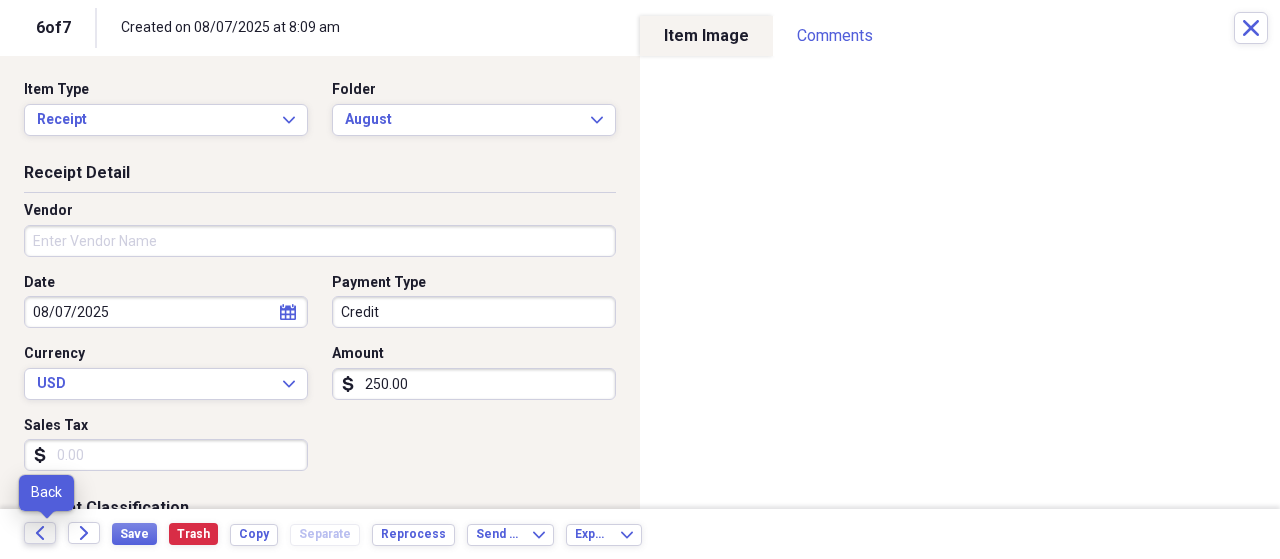 click 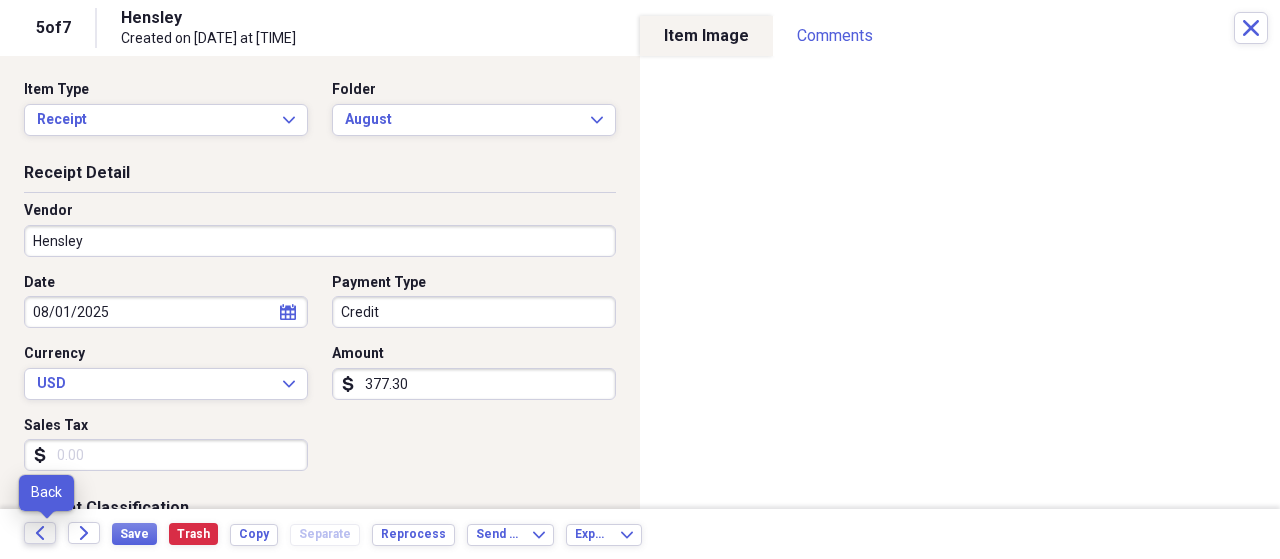 click 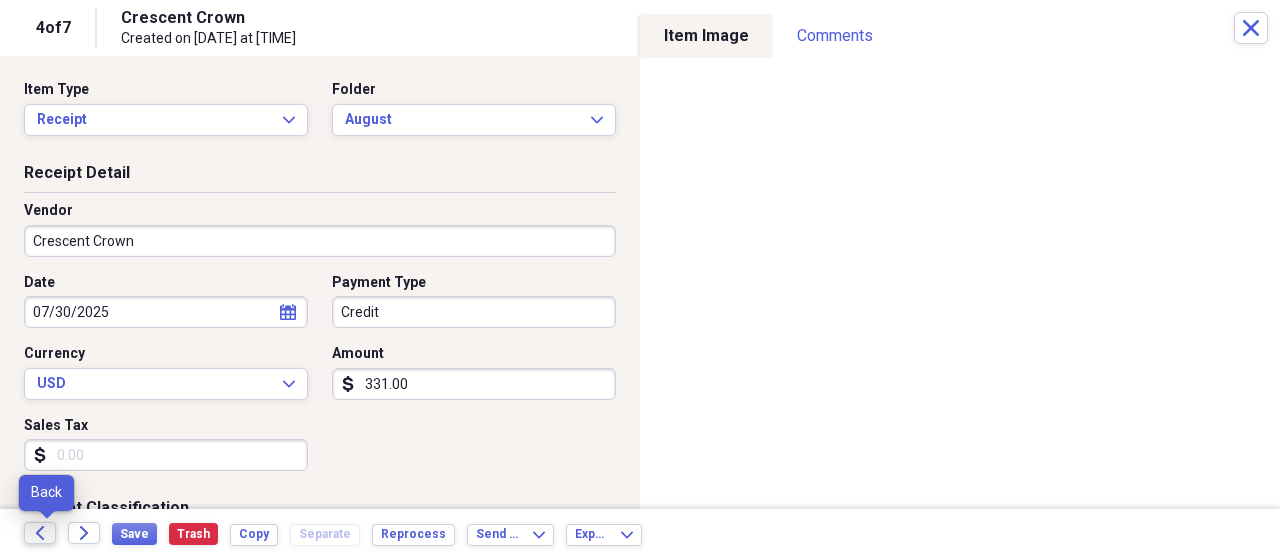 click 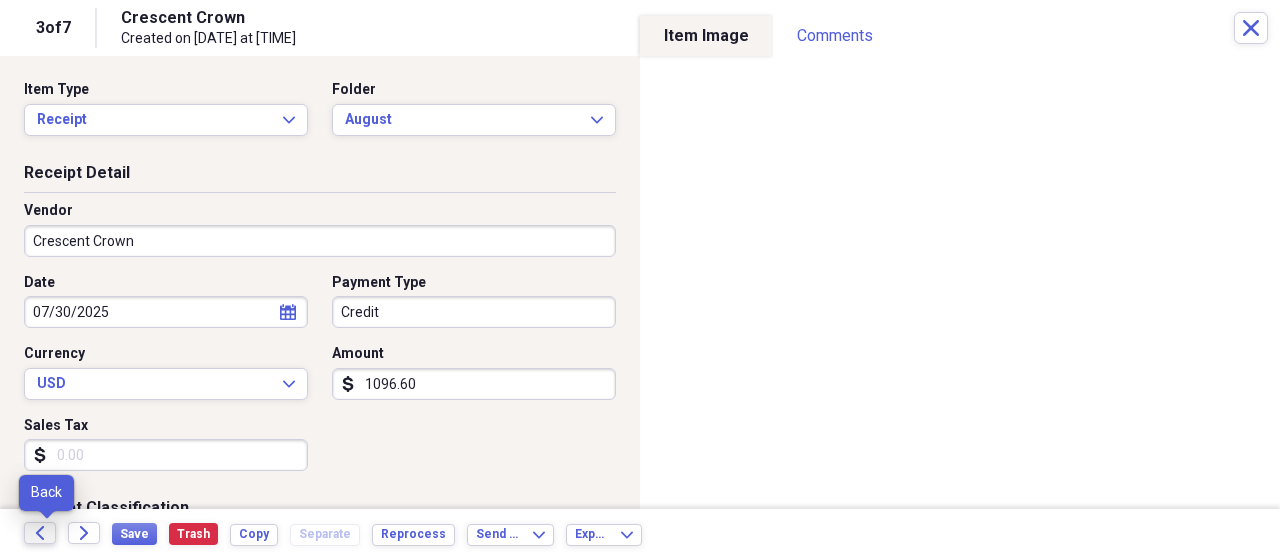 click 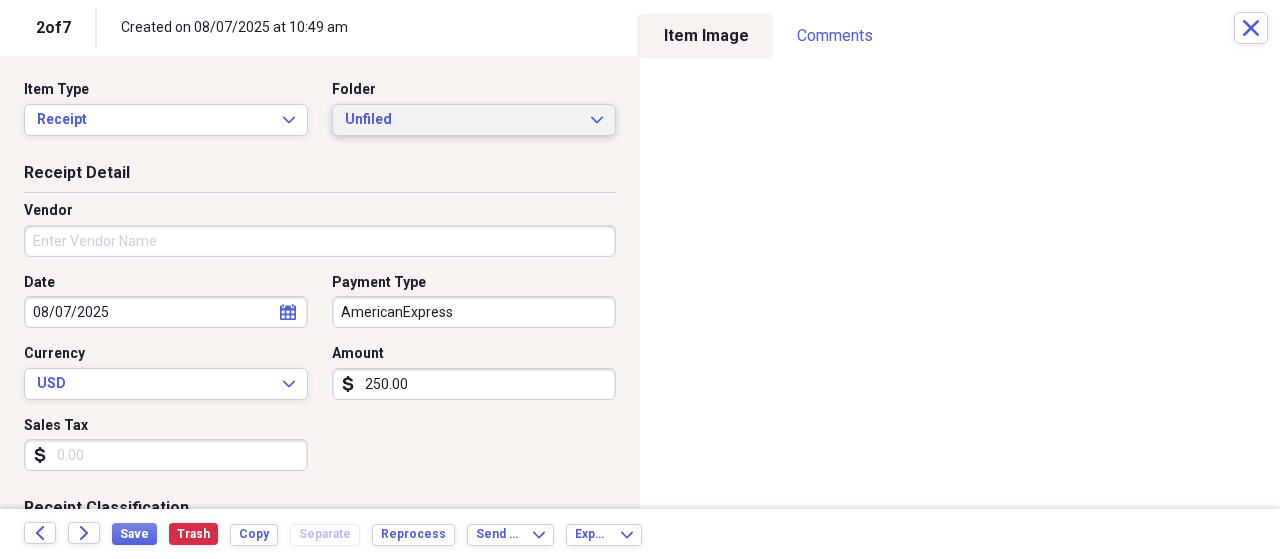 click on "Expand" 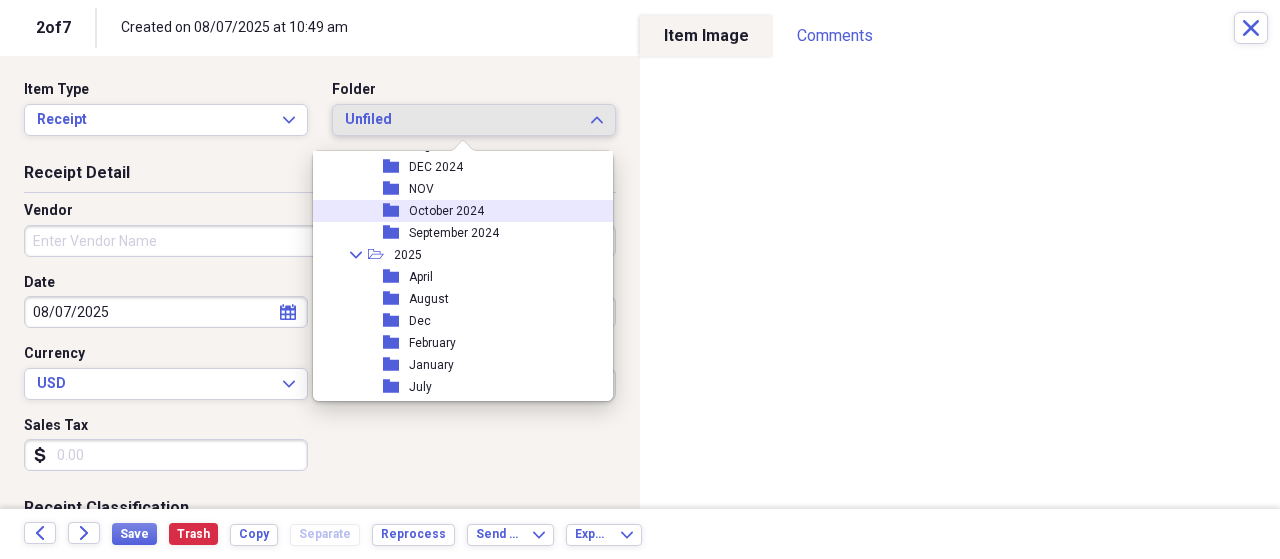 scroll, scrollTop: 187, scrollLeft: 0, axis: vertical 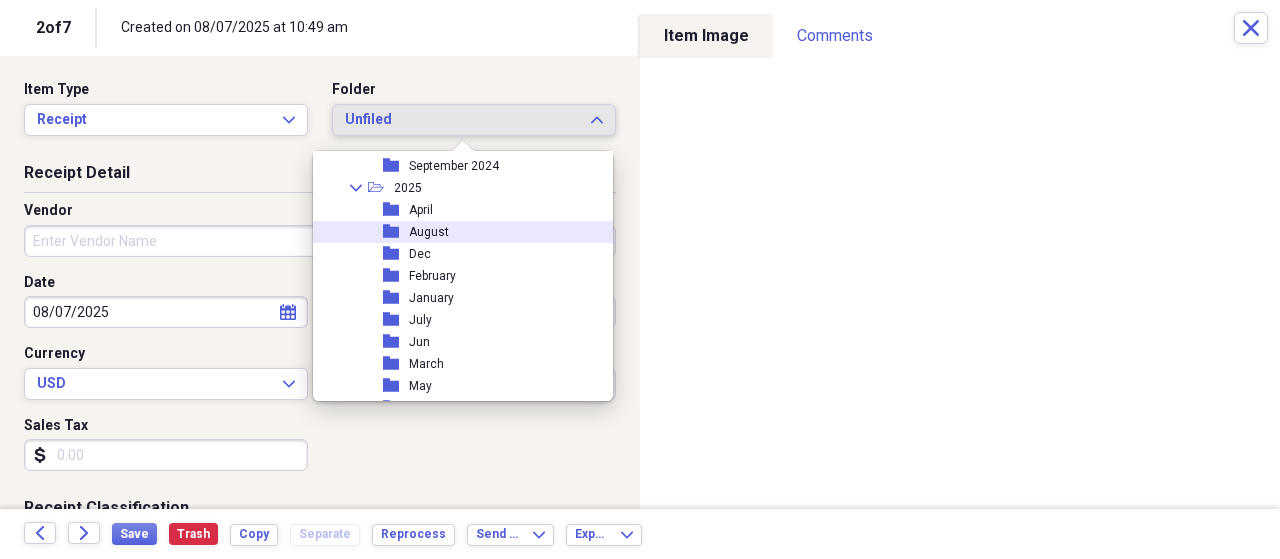 click on "folder August" at bounding box center [455, 232] 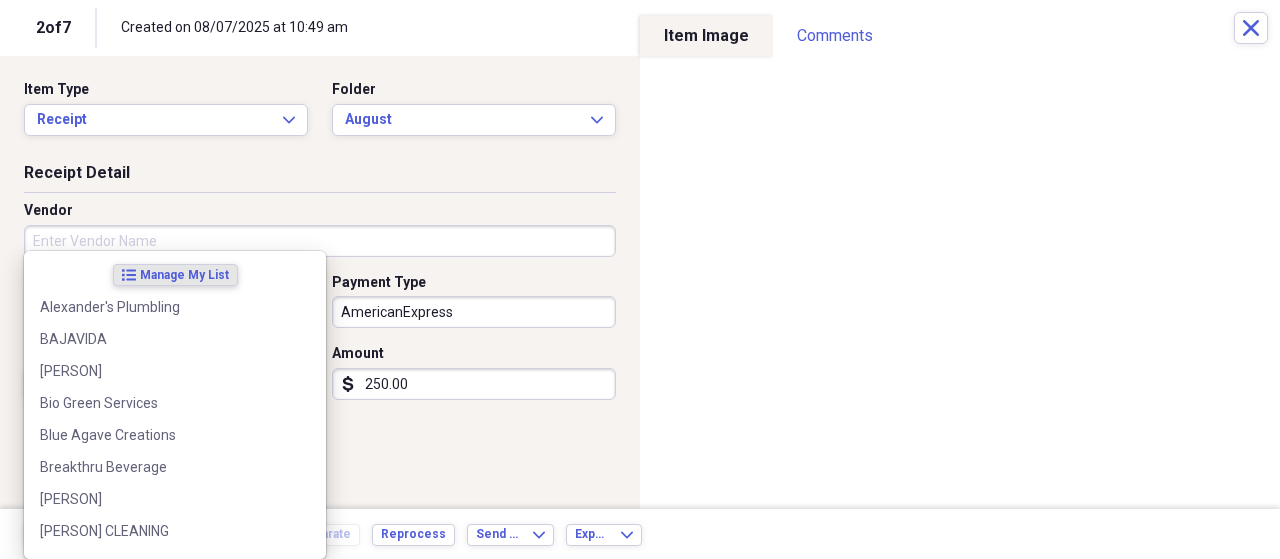 click on "Vendor" at bounding box center (320, 241) 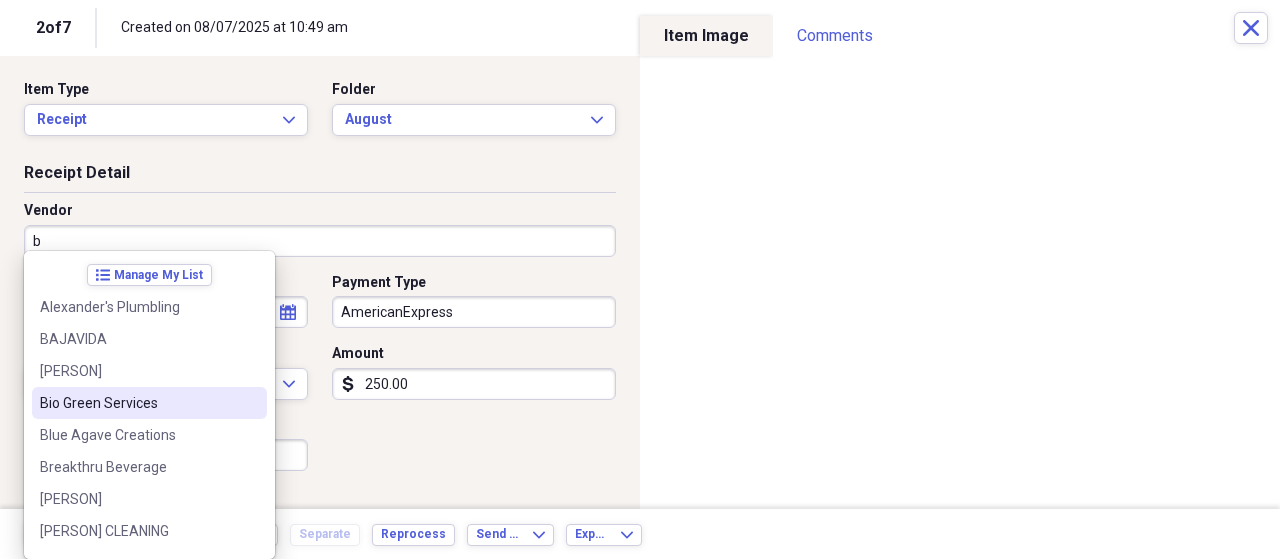 click on "Bio Green Services" at bounding box center [137, 403] 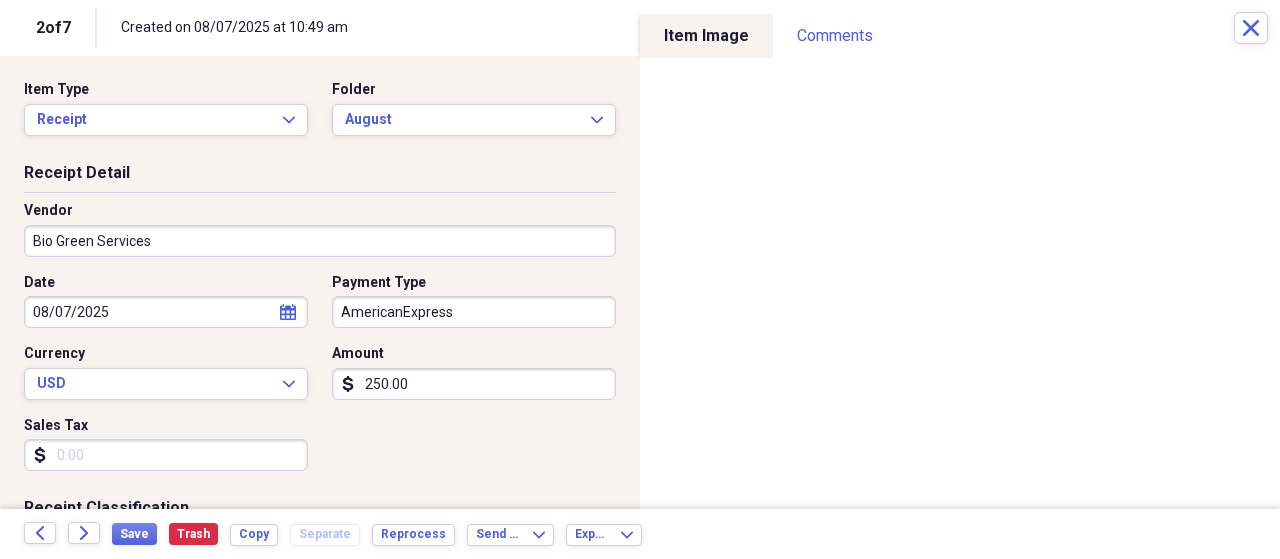 type on "Supplies & linen 52910" 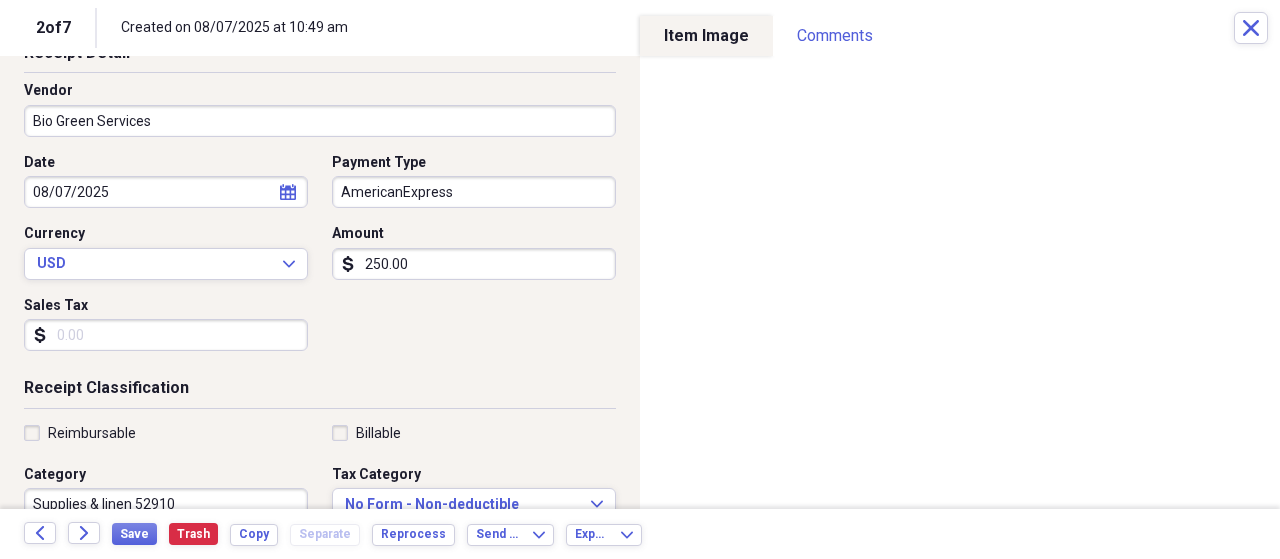 scroll, scrollTop: 160, scrollLeft: 0, axis: vertical 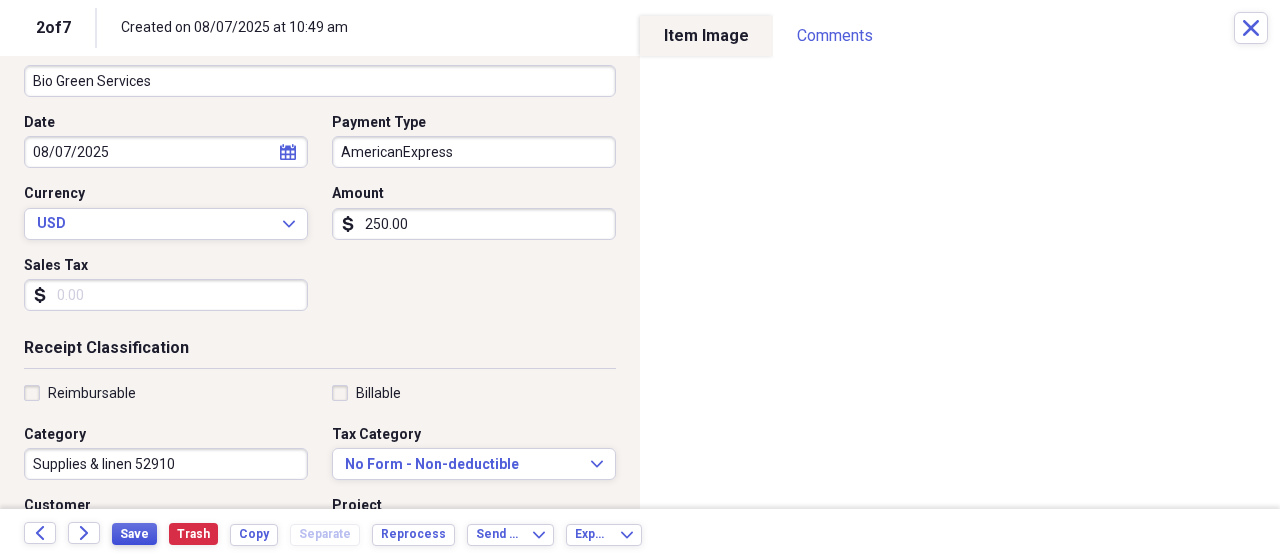 click on "Save" at bounding box center [134, 534] 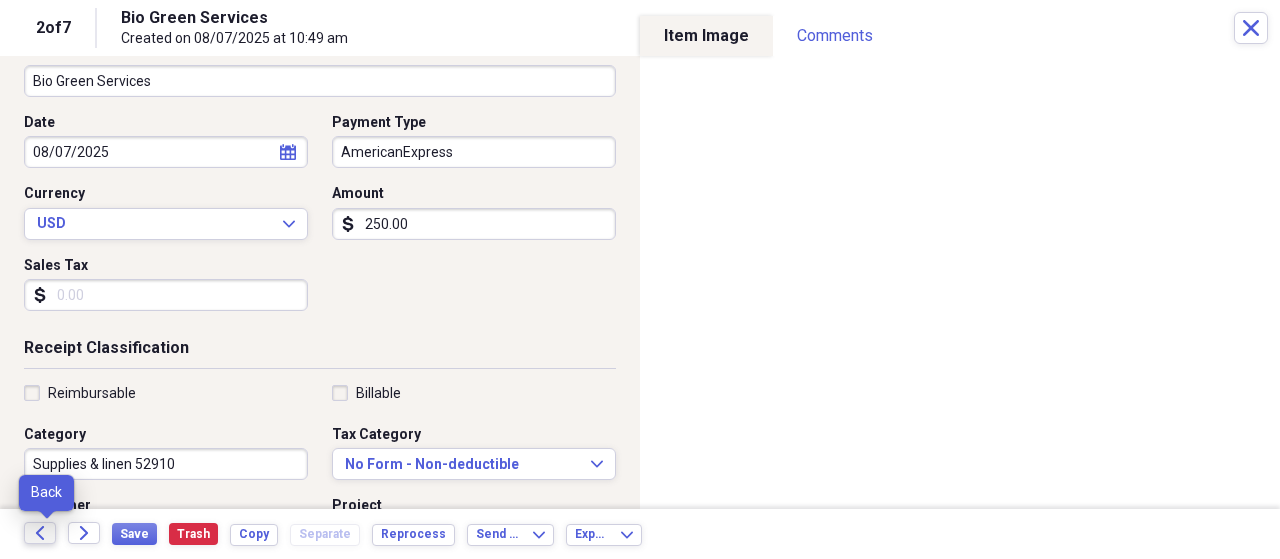 click 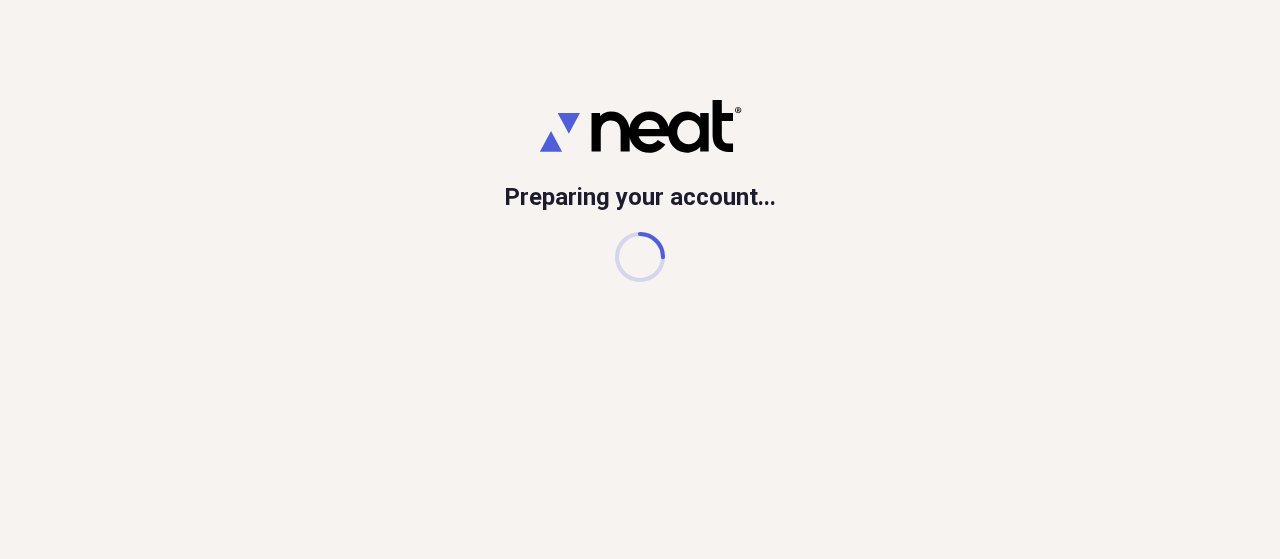 scroll, scrollTop: 0, scrollLeft: 0, axis: both 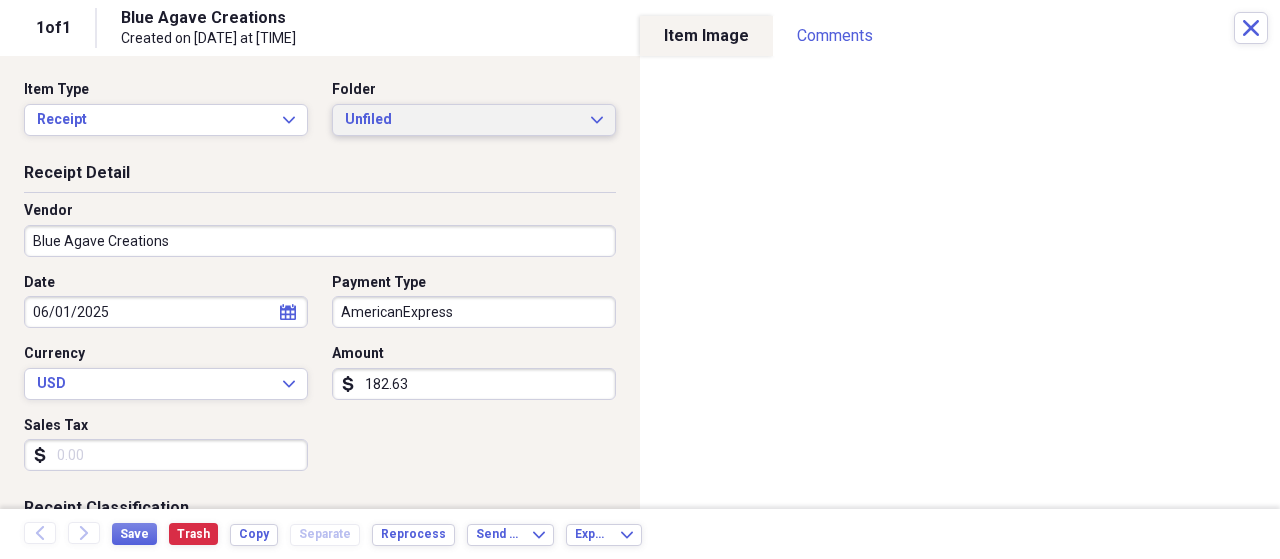 click on "Expand" 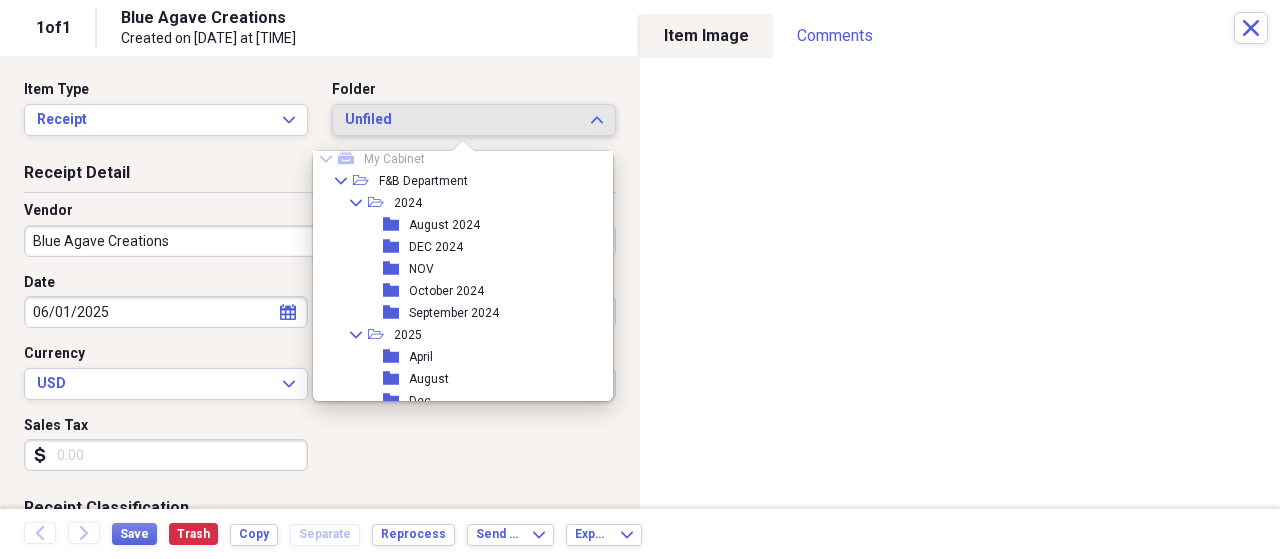 scroll, scrollTop: 80, scrollLeft: 0, axis: vertical 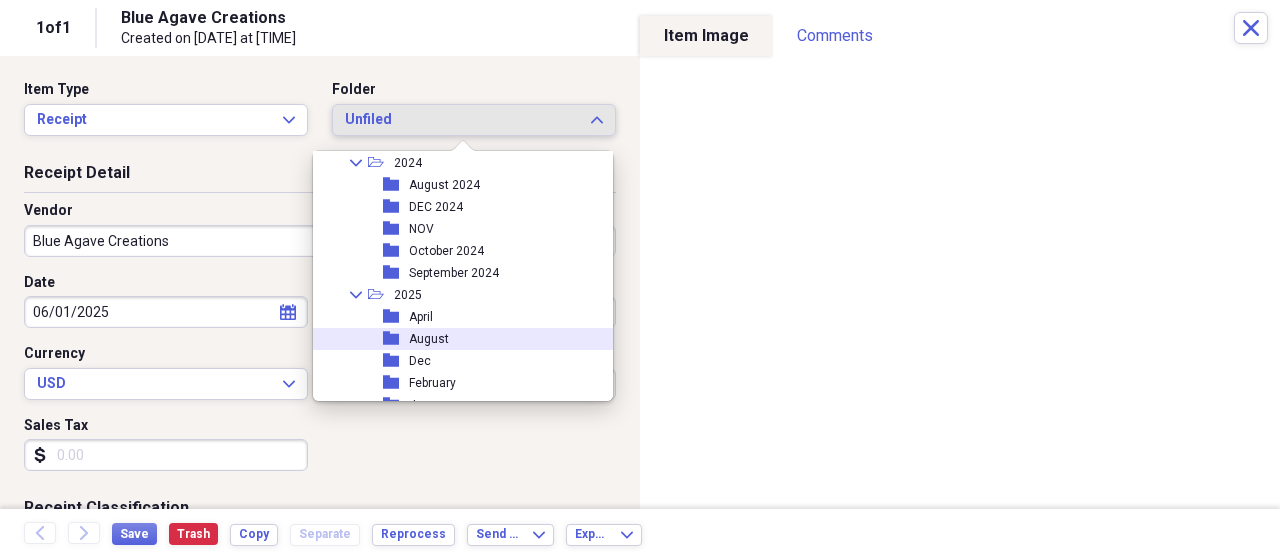 click on "folder August" at bounding box center [455, 339] 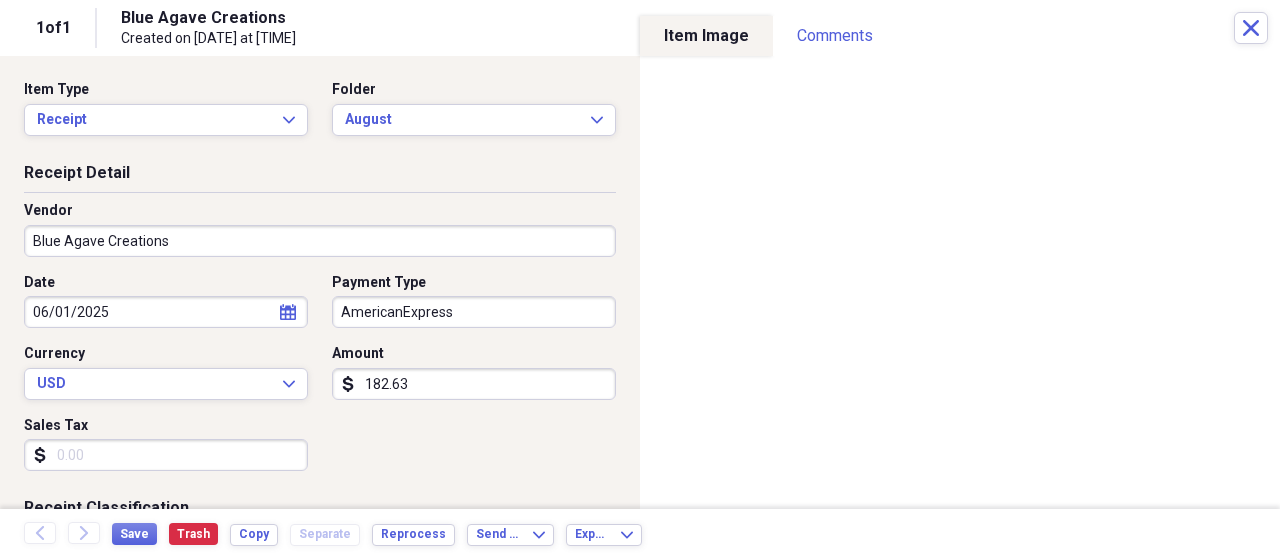 click on "06/01/2025" at bounding box center [166, 312] 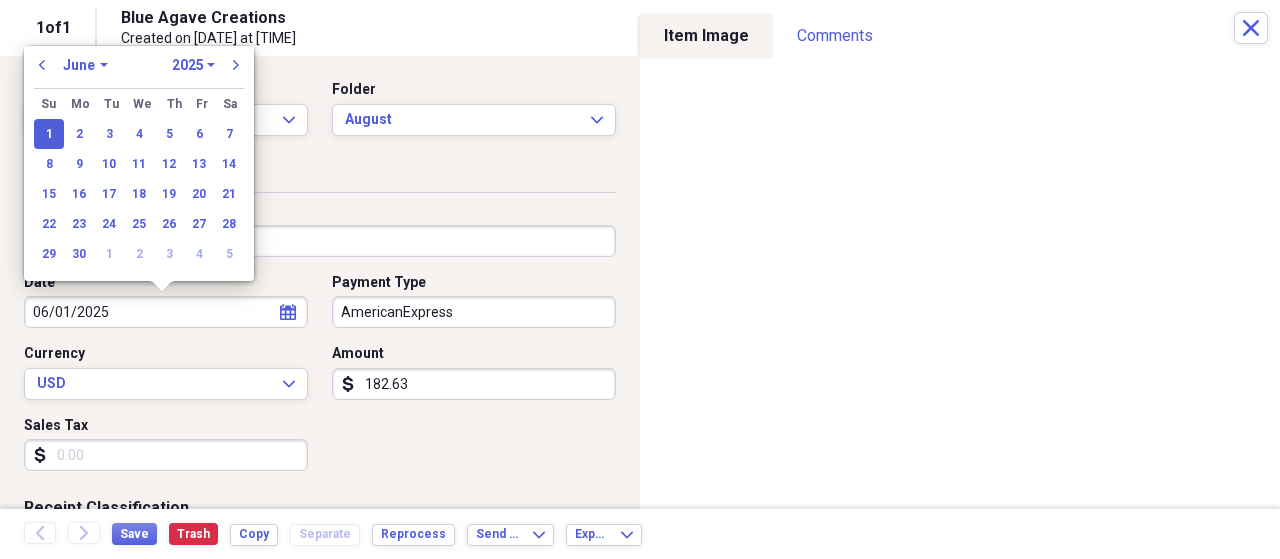 click on "January February March April May June July August September October November December" at bounding box center (85, 65) 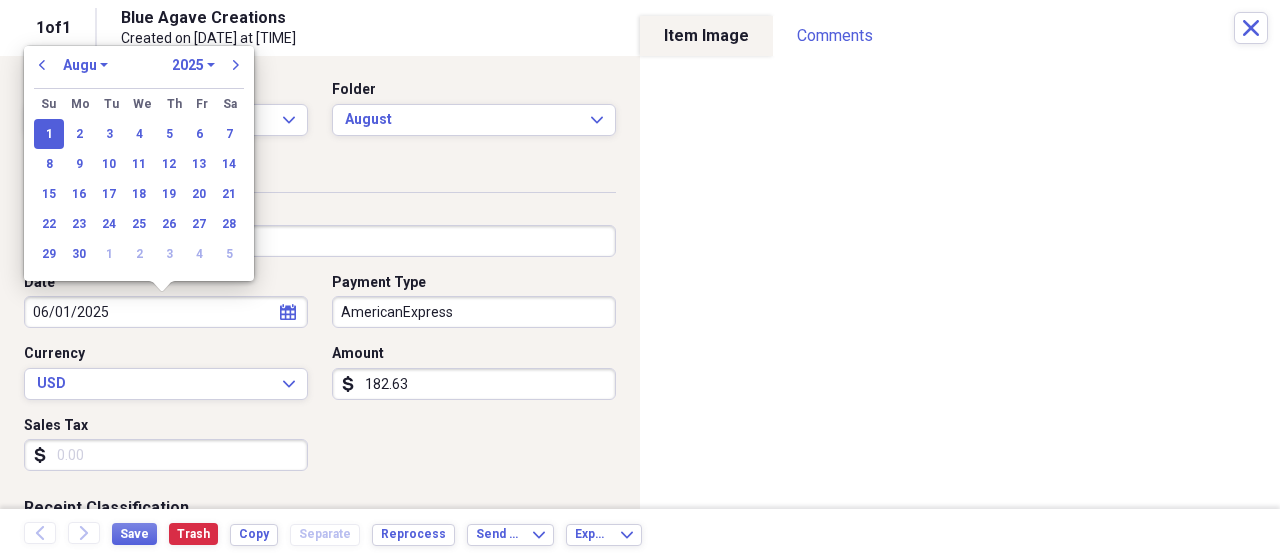 click on "January February March April May June July August September October November December" at bounding box center (85, 65) 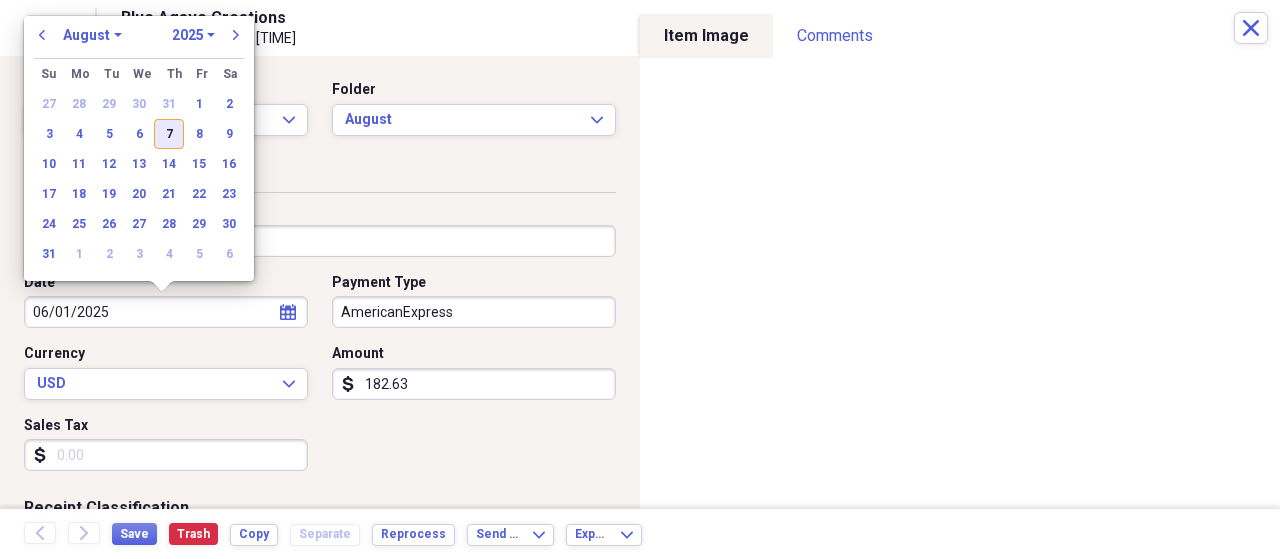 click on "7" at bounding box center (169, 134) 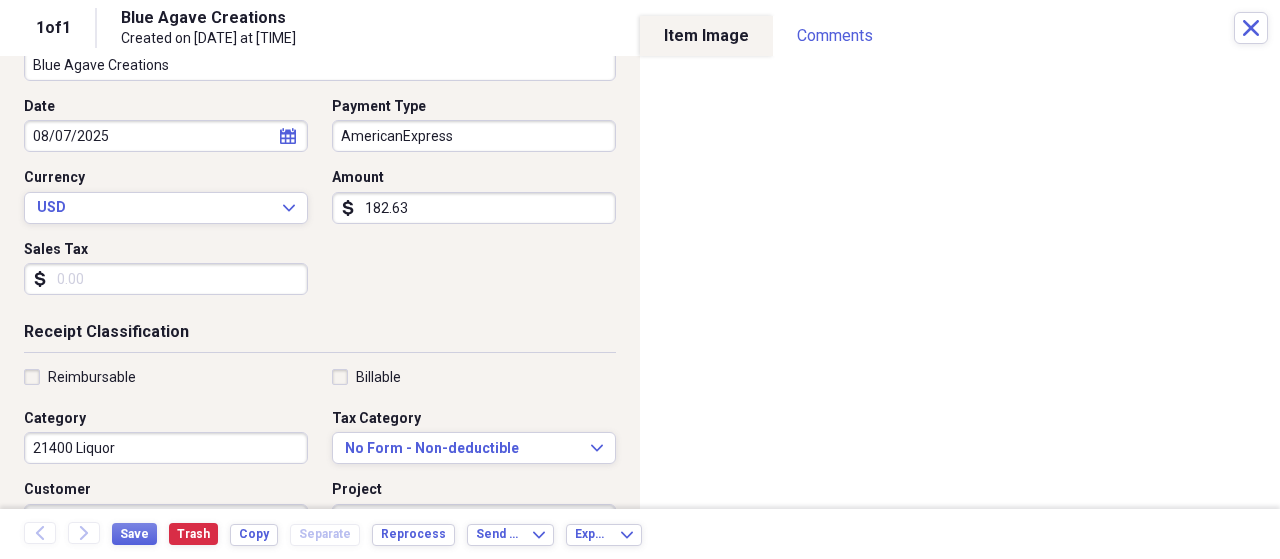 scroll, scrollTop: 200, scrollLeft: 0, axis: vertical 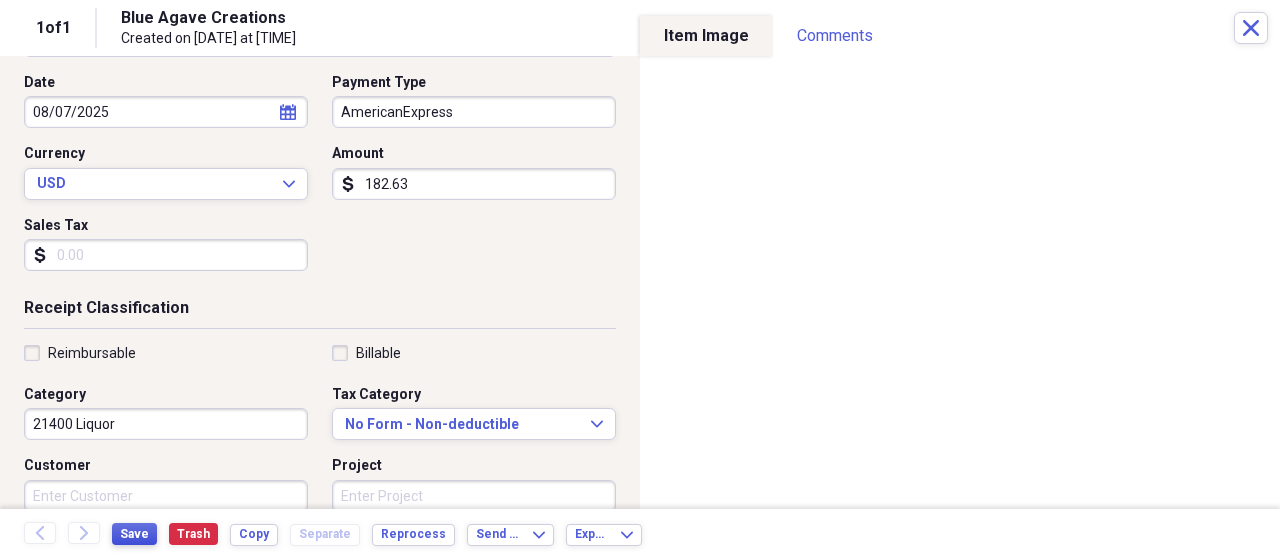 click on "Save" at bounding box center (134, 534) 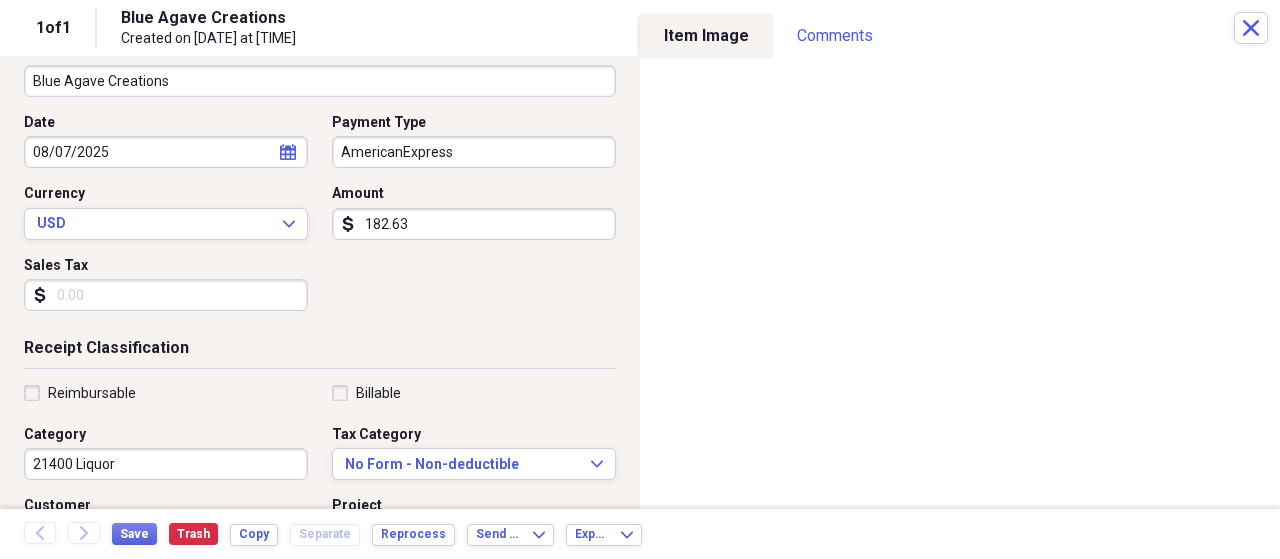 scroll, scrollTop: 0, scrollLeft: 0, axis: both 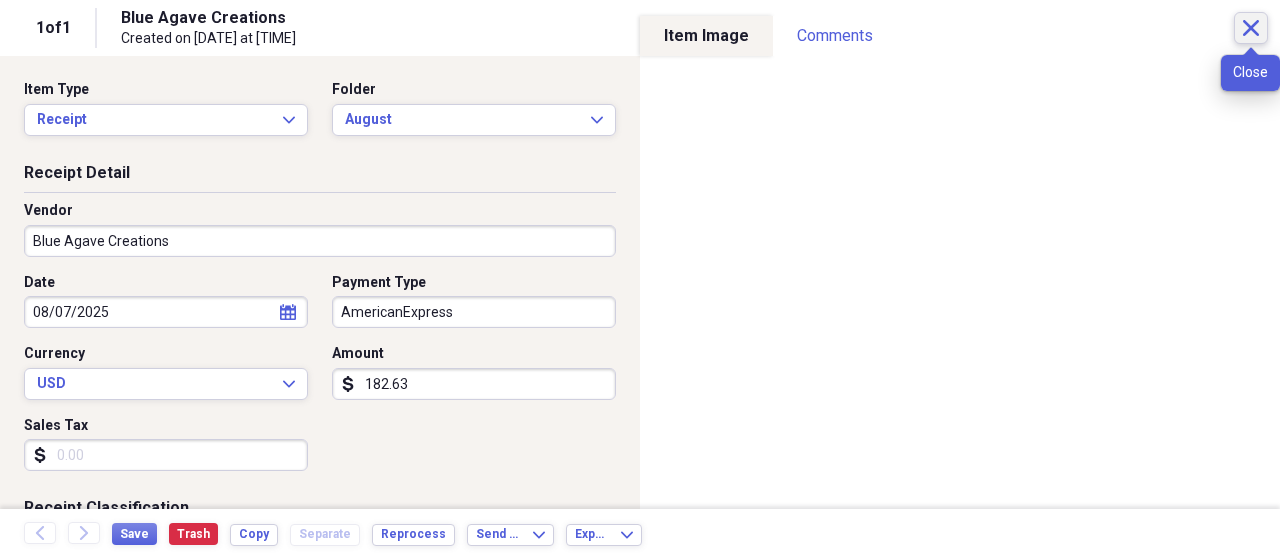 click on "Close" 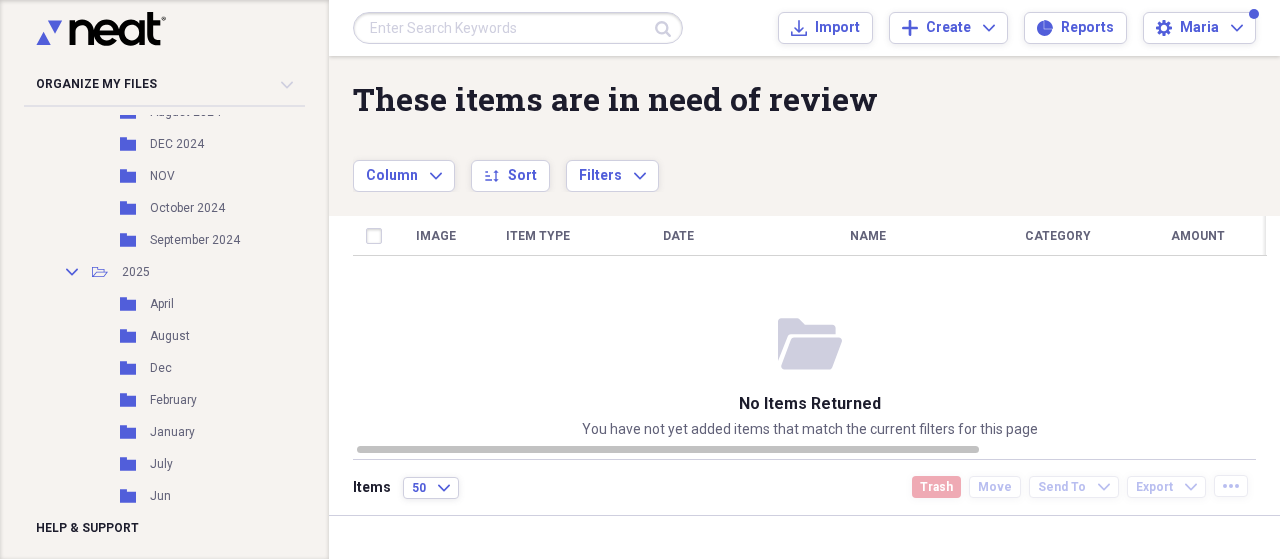 scroll, scrollTop: 280, scrollLeft: 0, axis: vertical 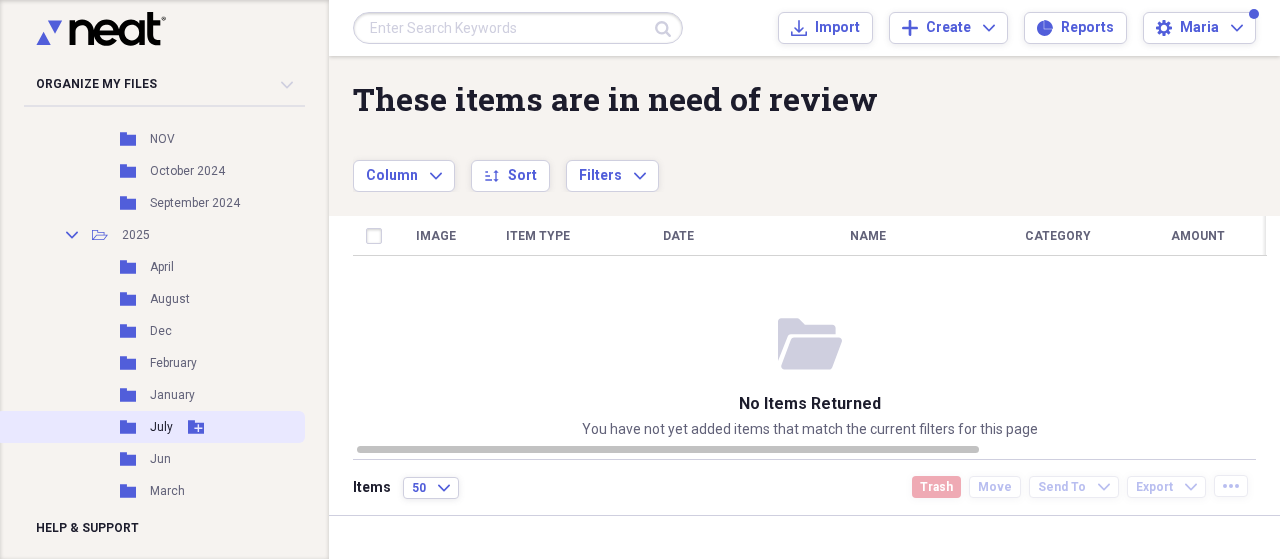 click on "July" at bounding box center (161, 427) 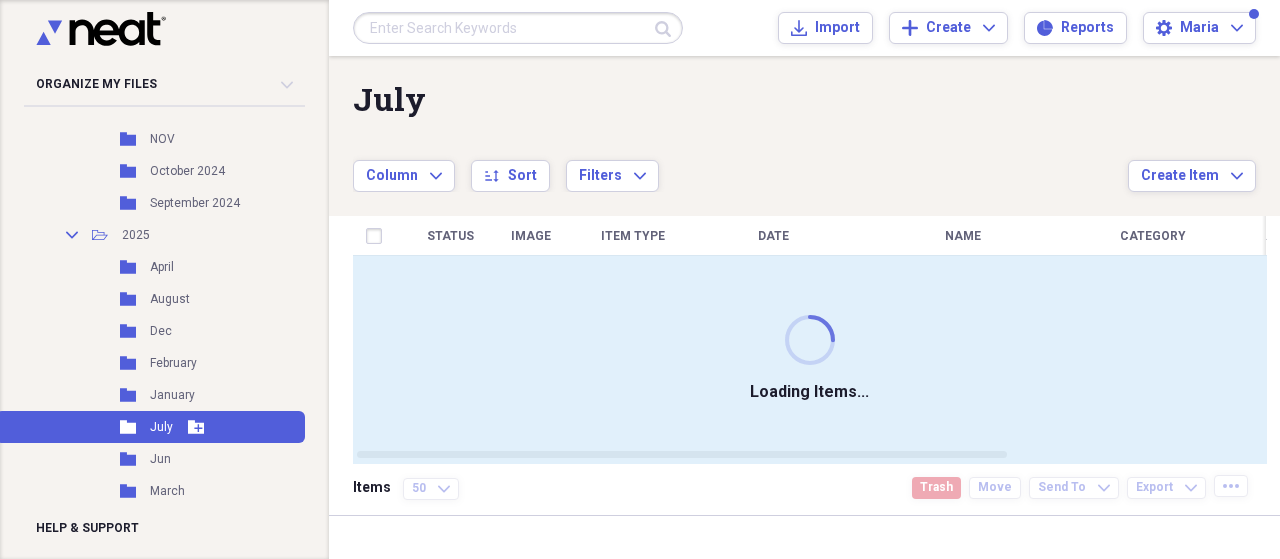 click on "July" at bounding box center [161, 427] 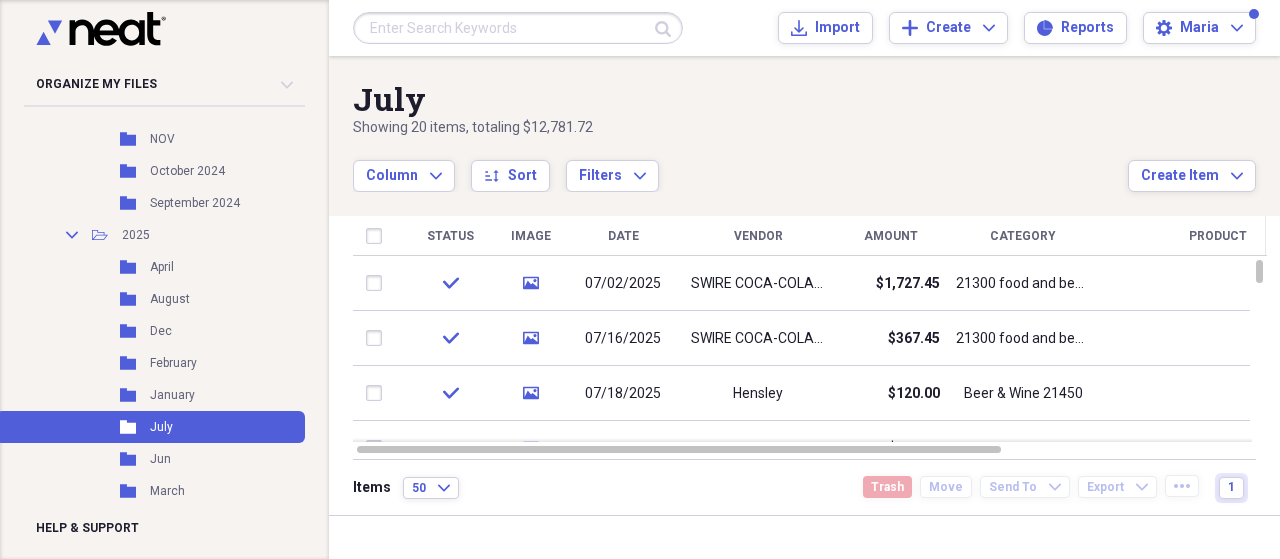 click on "Items 50 Expand Trash Move Send To Expand Export Expand more 1" at bounding box center [804, 487] 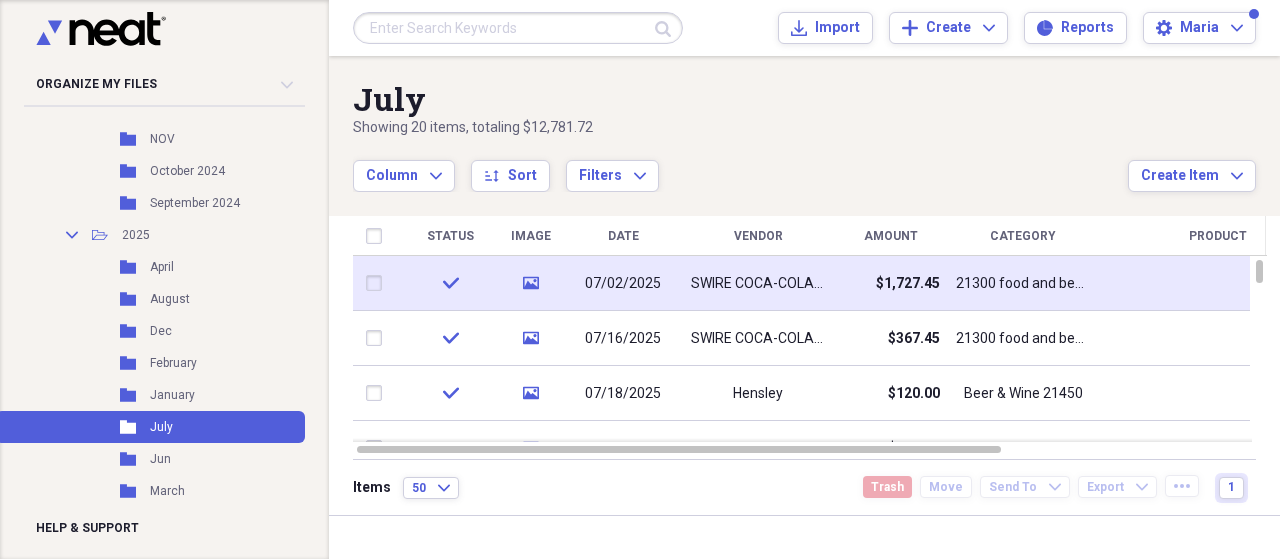 click at bounding box center (1218, 283) 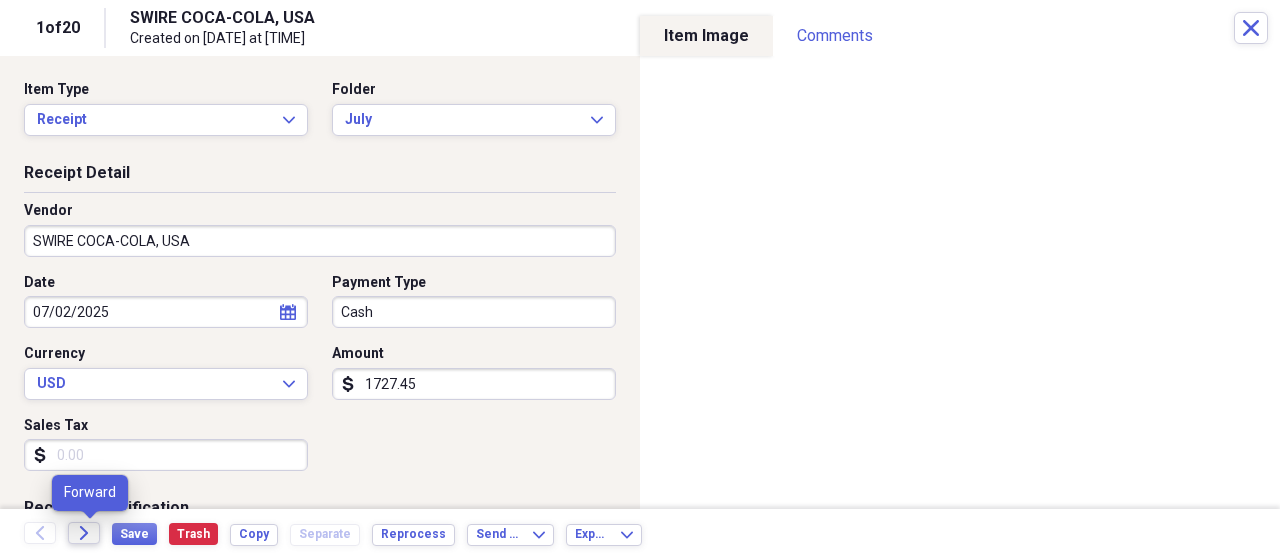 click 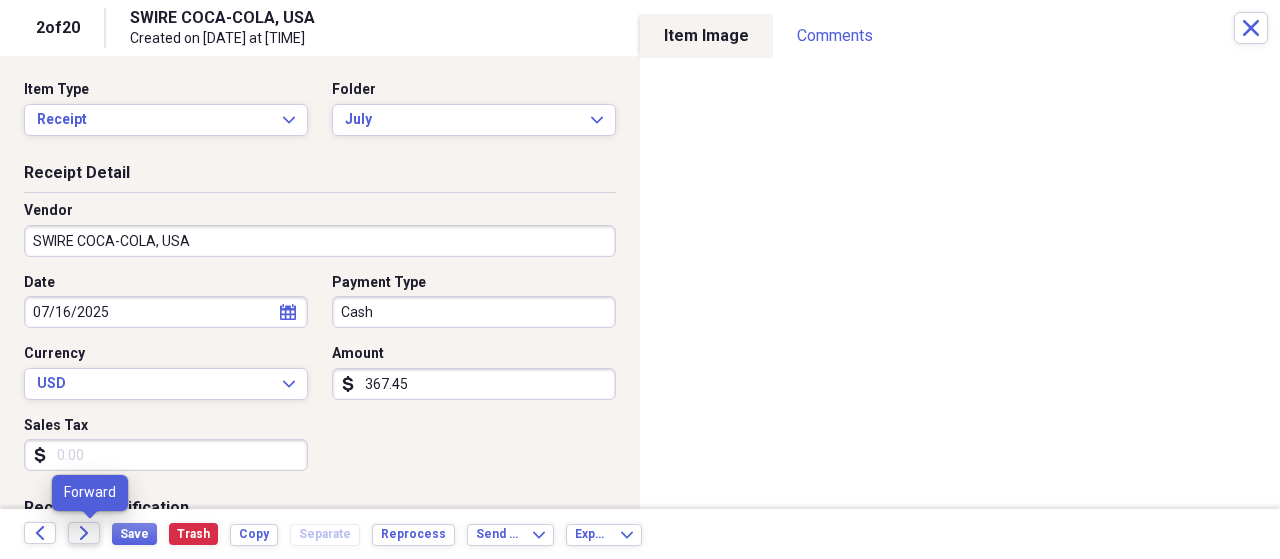 click 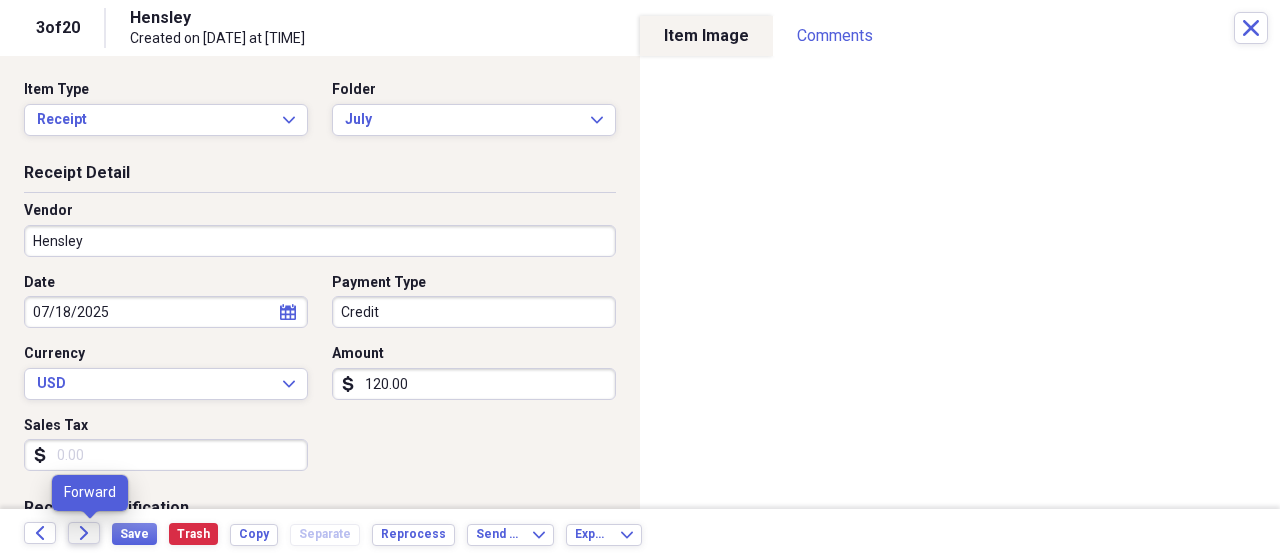 click 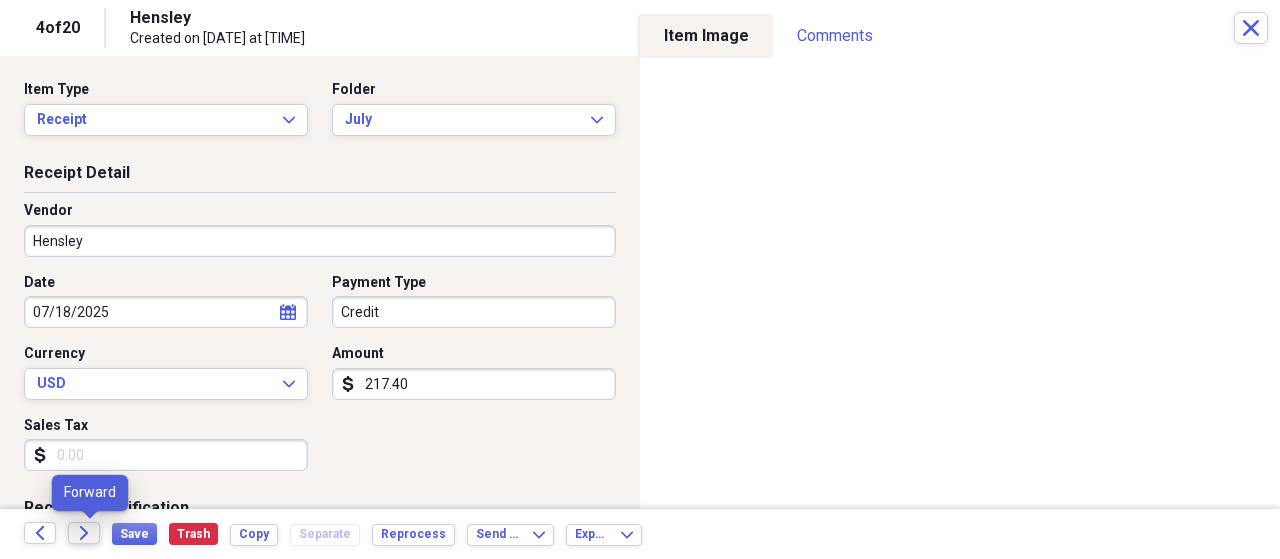 click 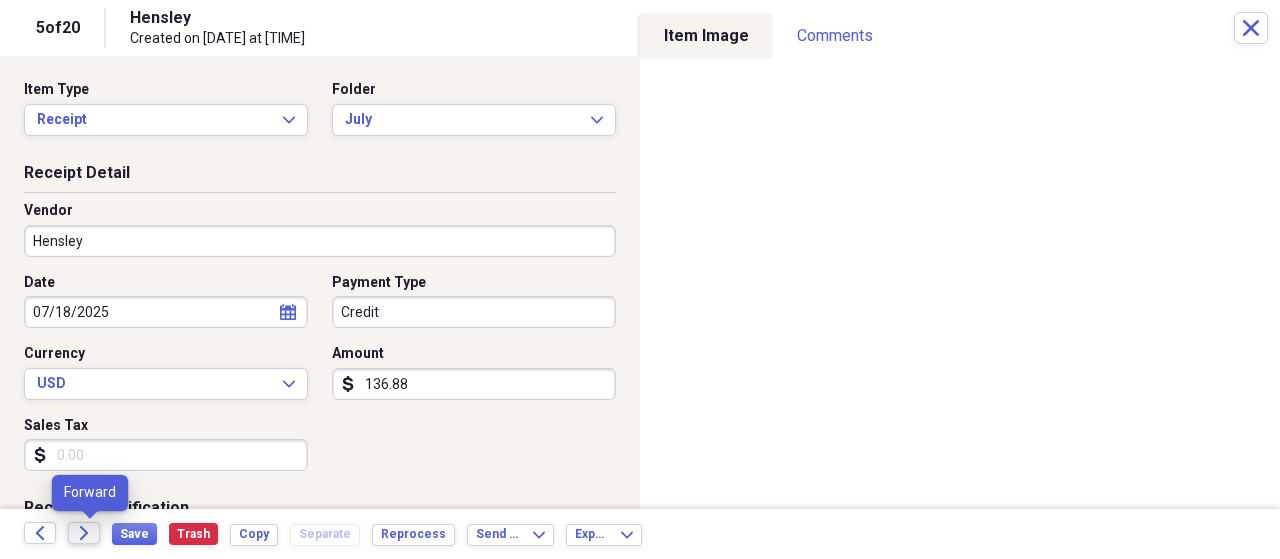 click 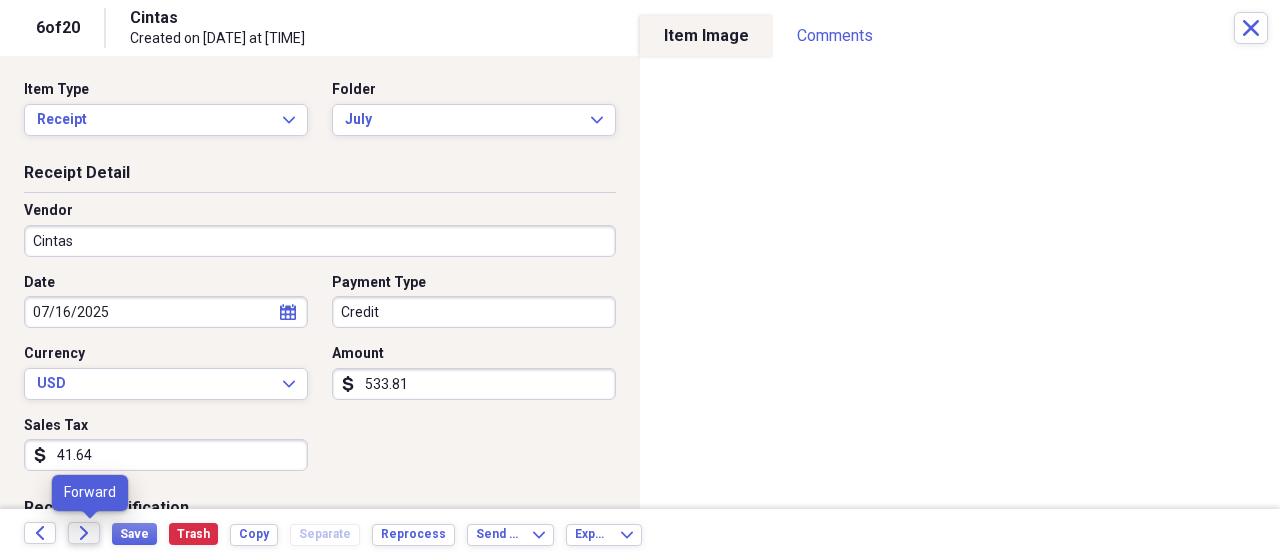 click 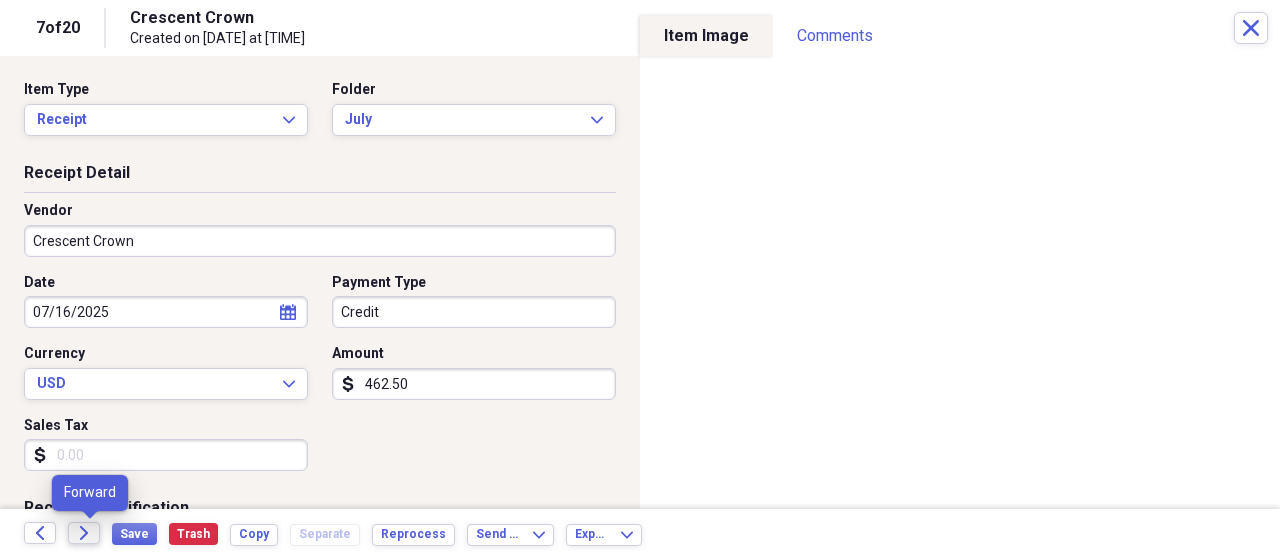 click 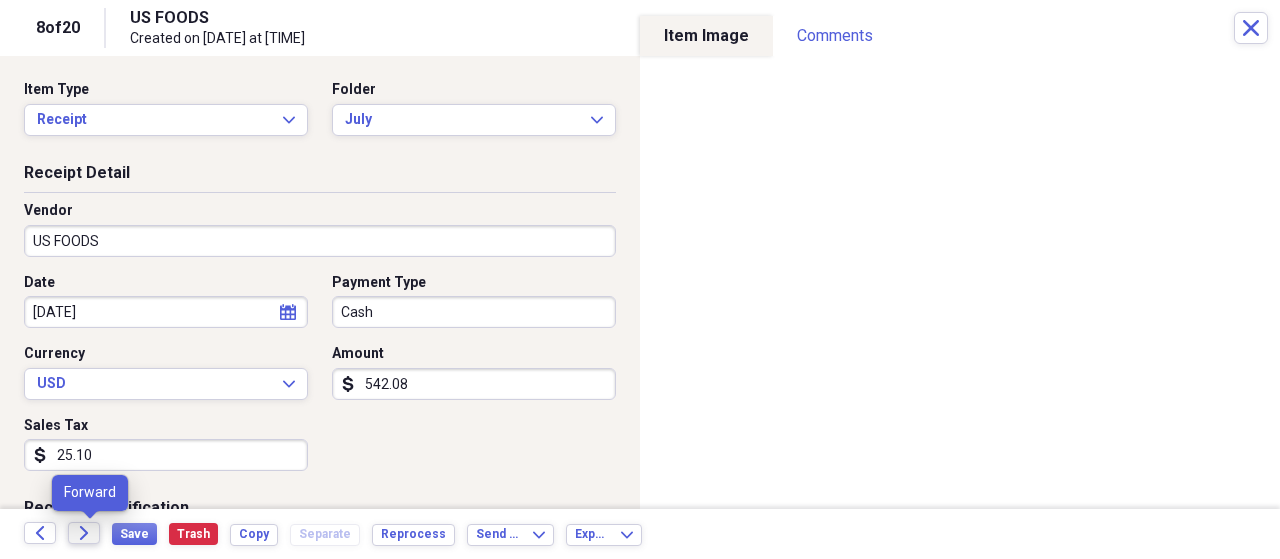 click 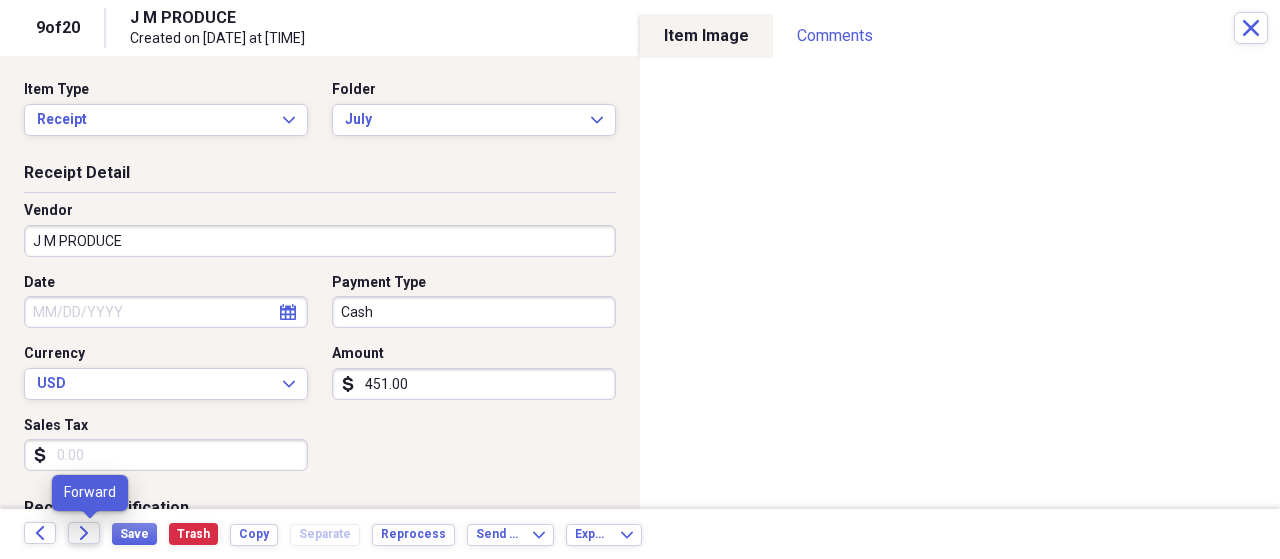 click 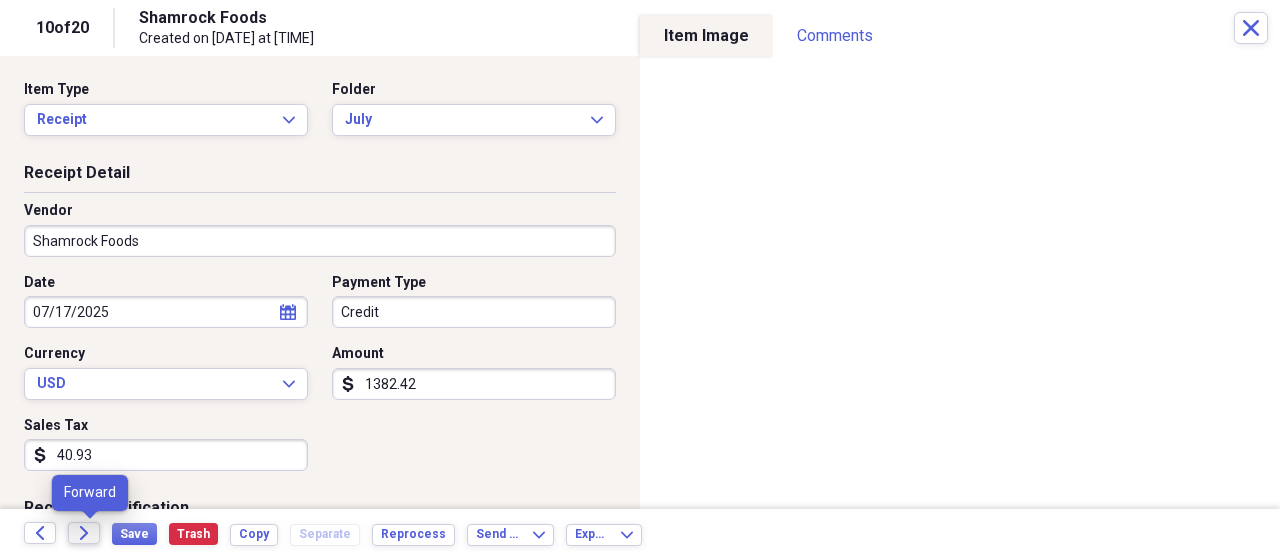 click 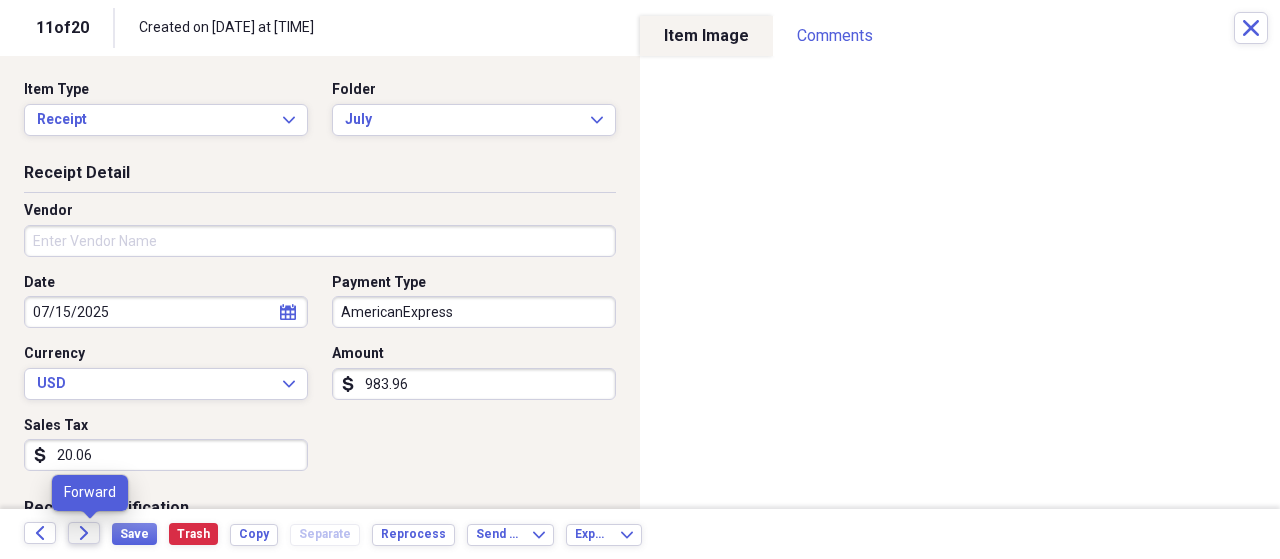 click 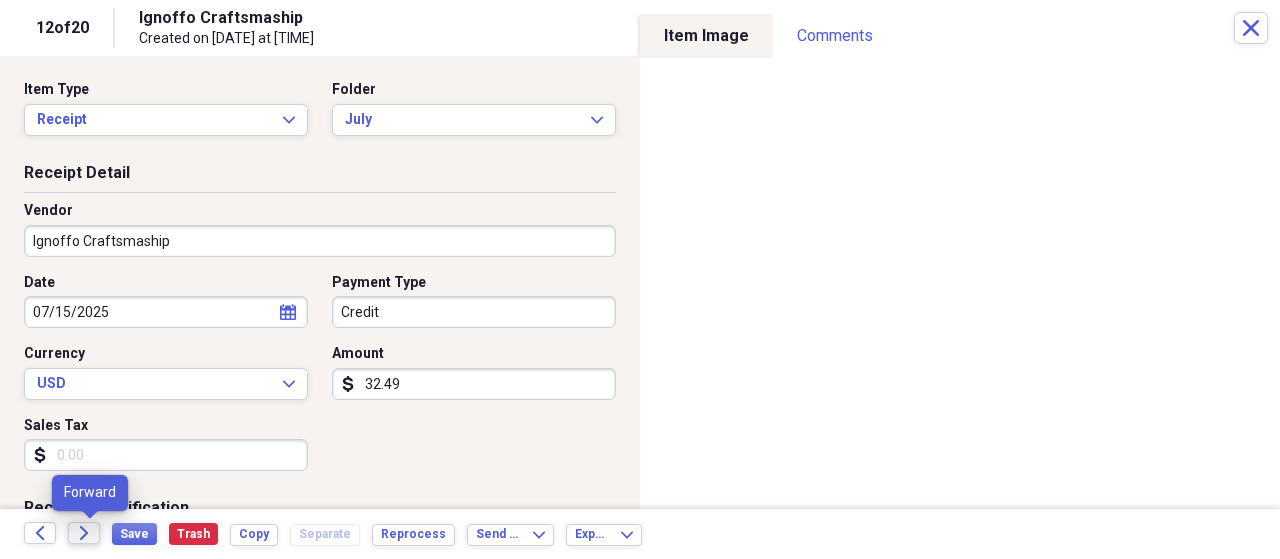 click 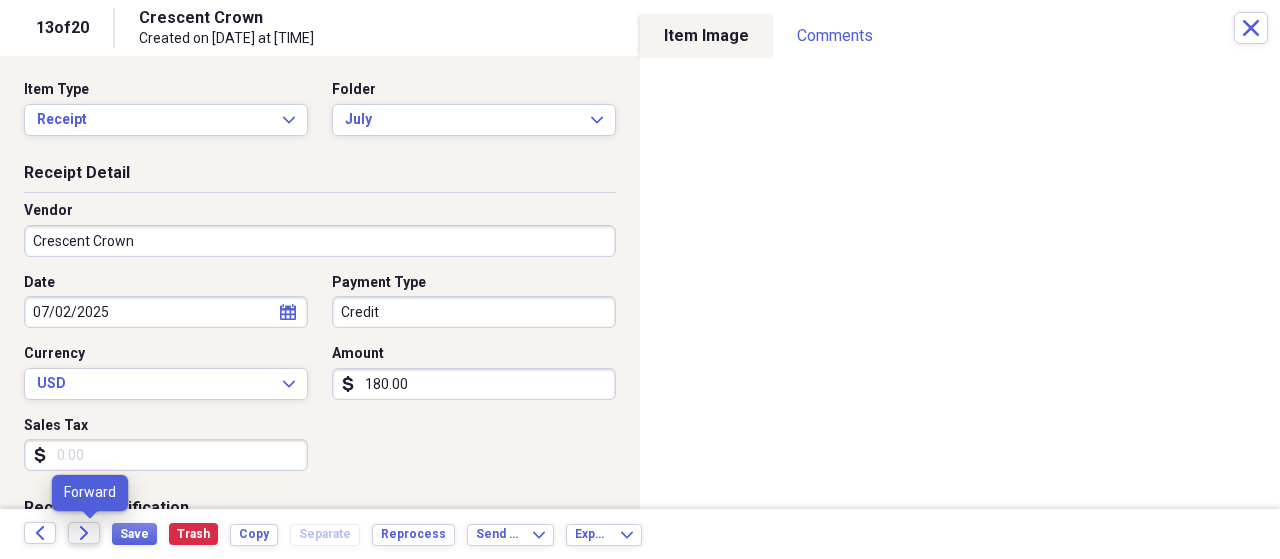 click 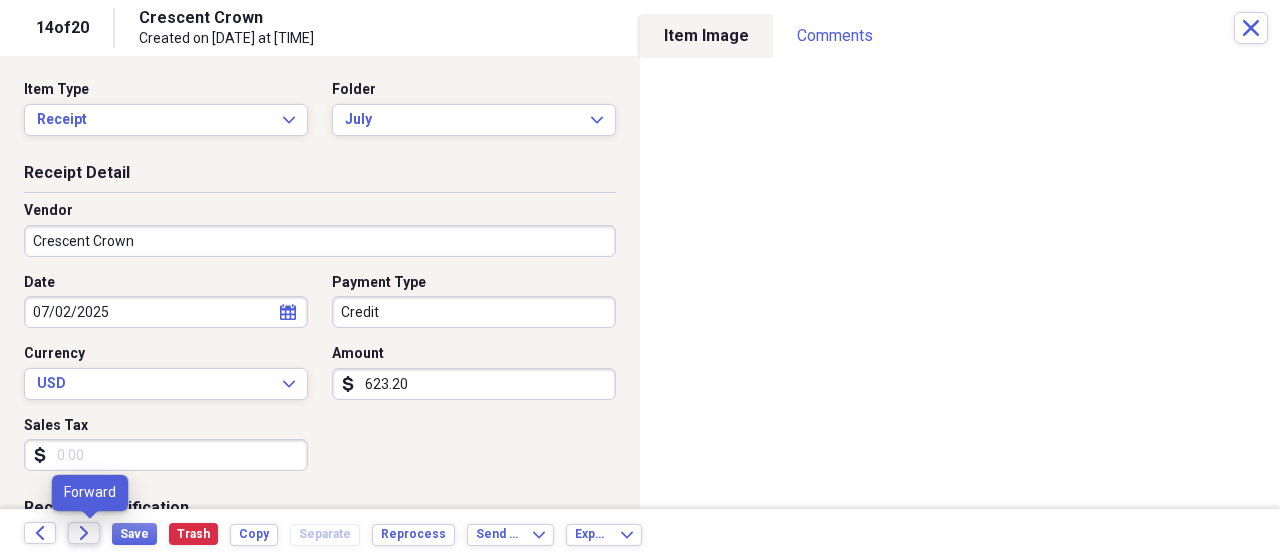click 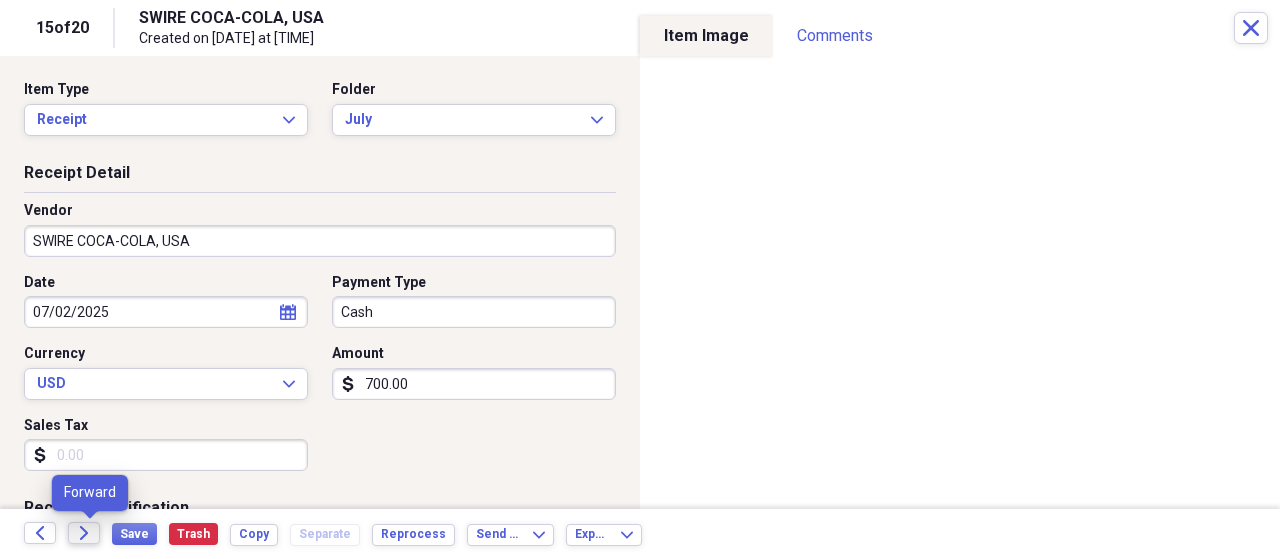 click 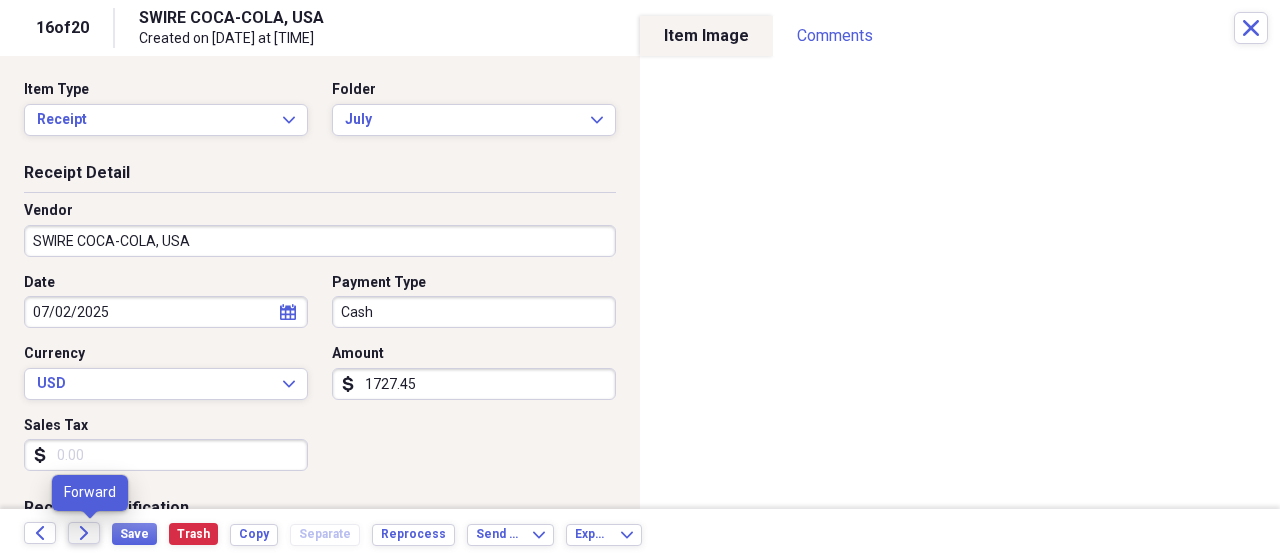 click 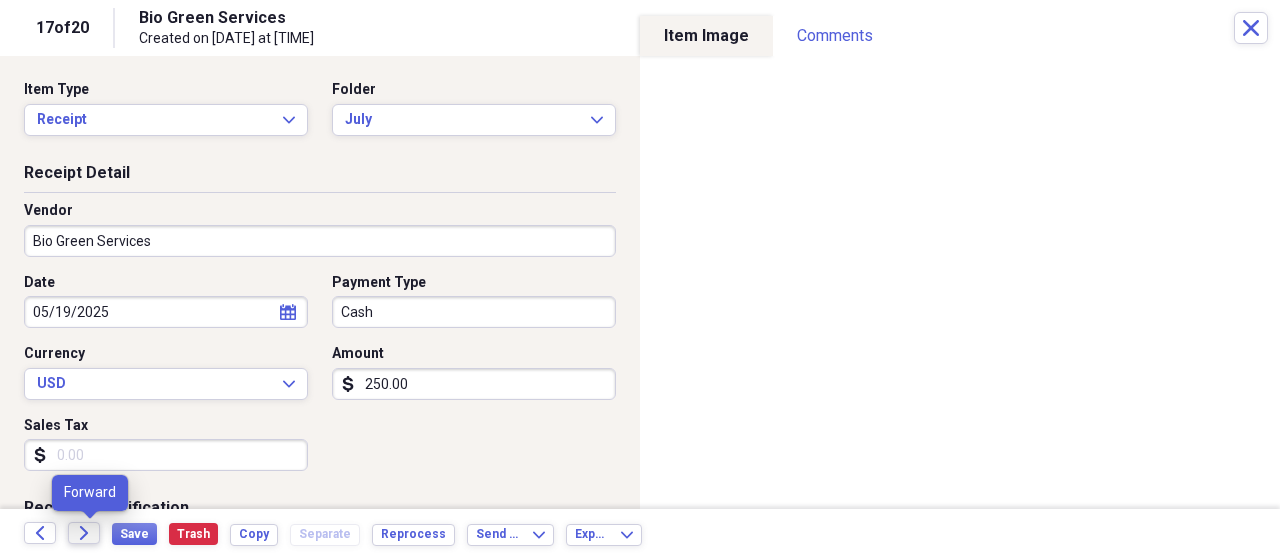 click 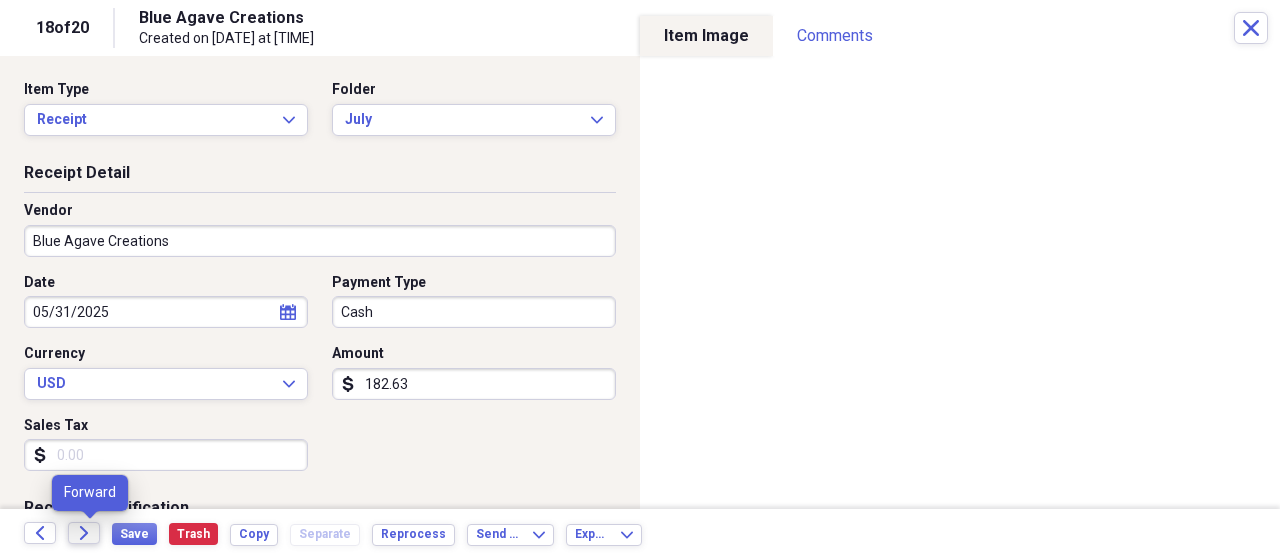 click 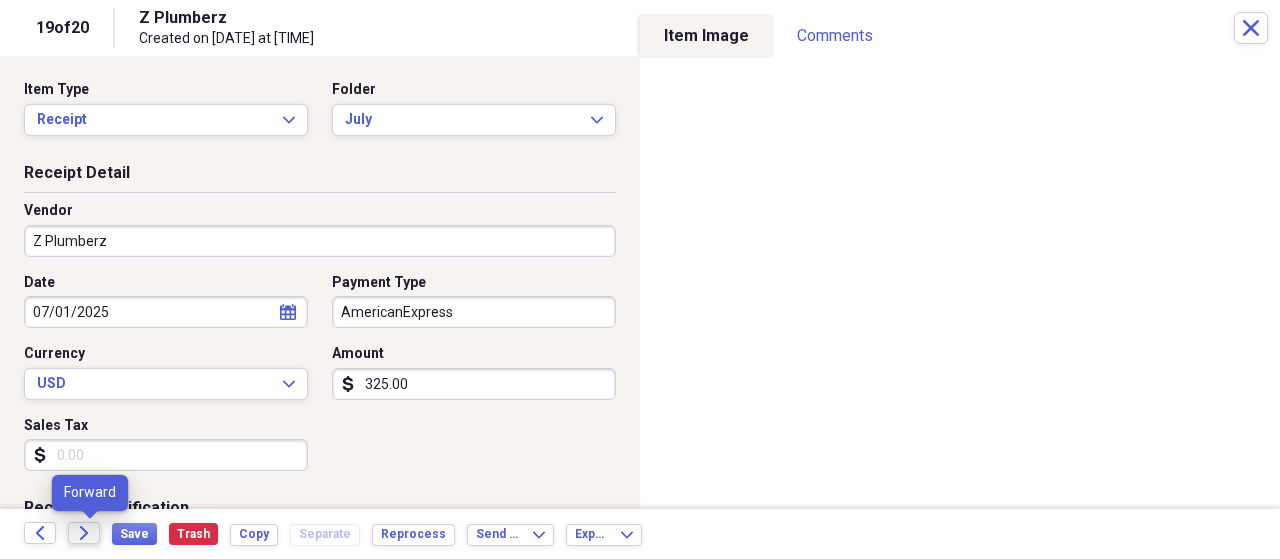 click 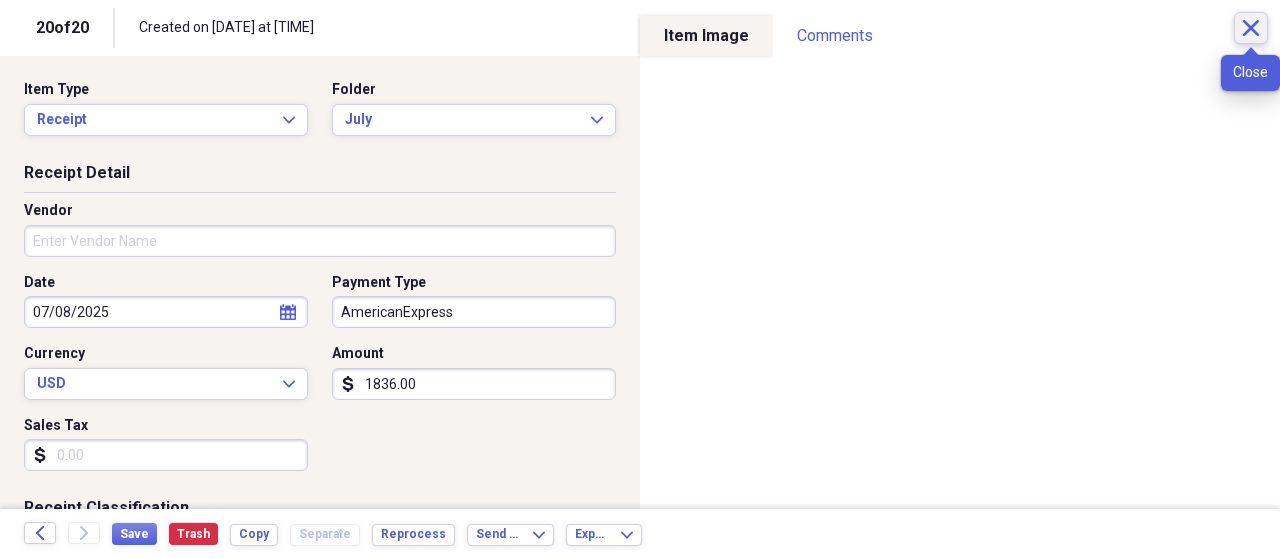 click on "Close" 